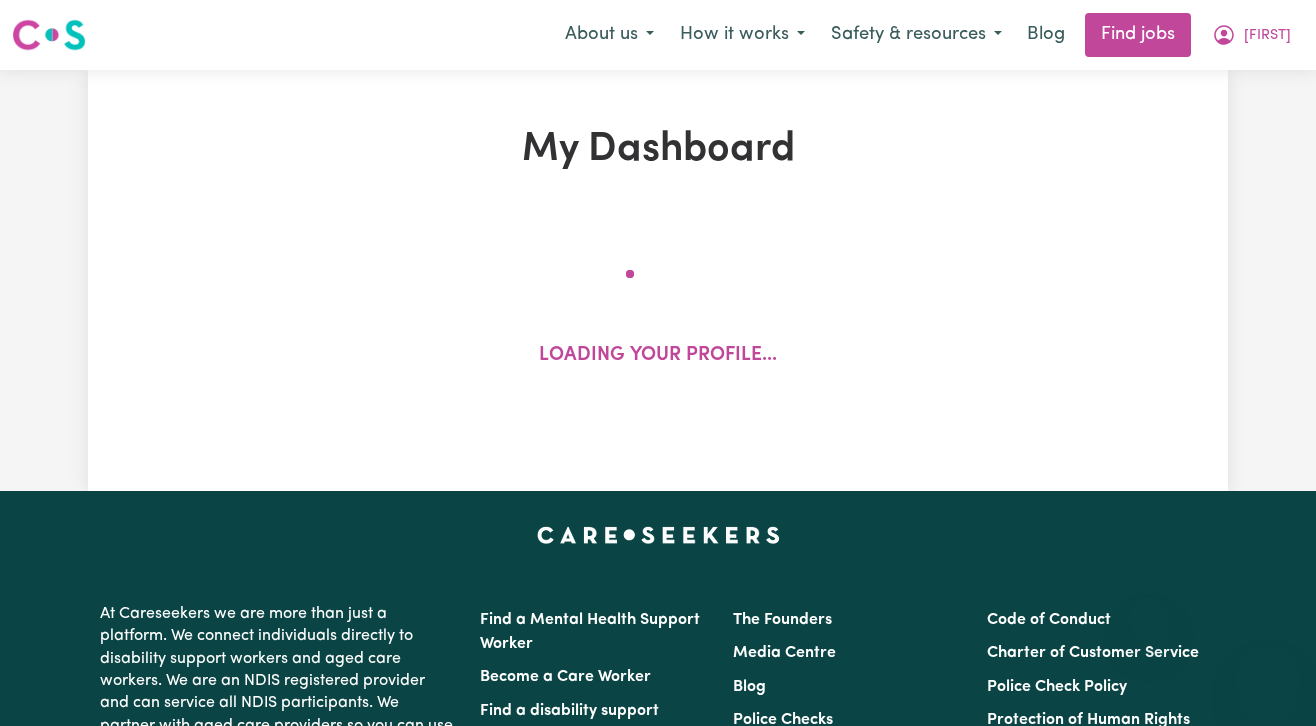 scroll, scrollTop: 0, scrollLeft: 0, axis: both 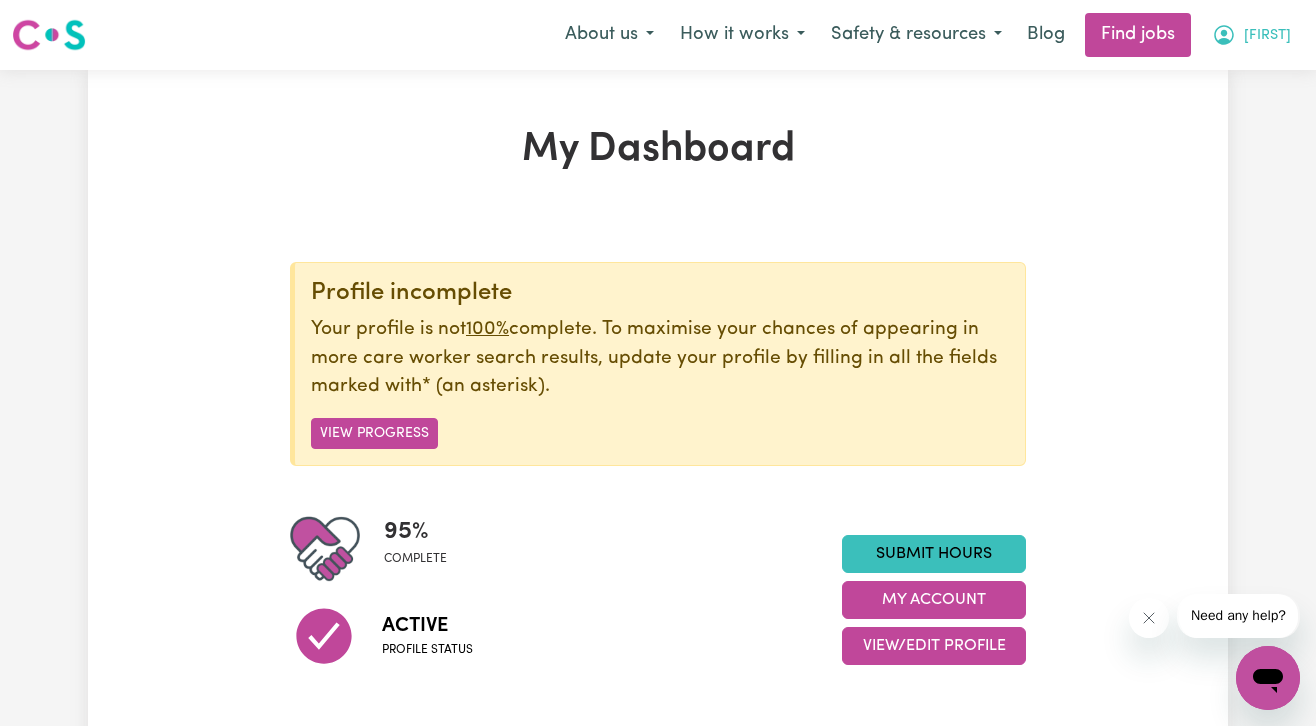 click 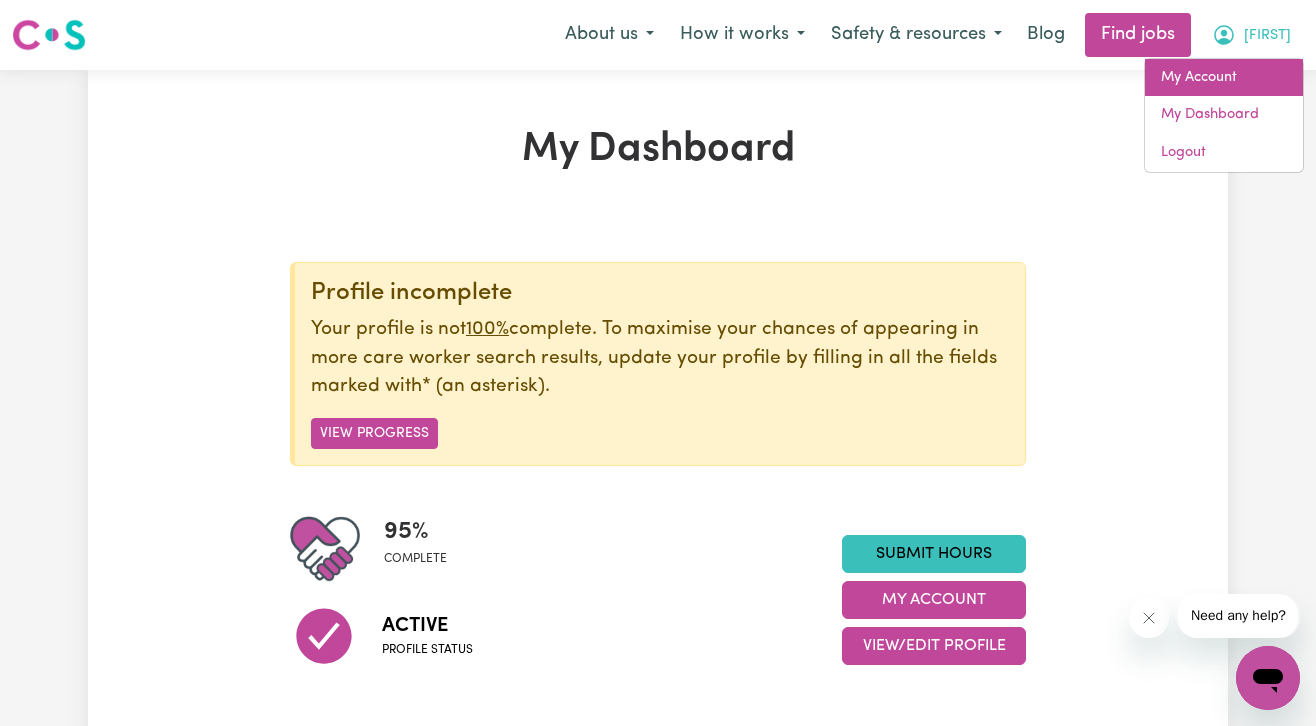 click on "My Account" at bounding box center [1224, 78] 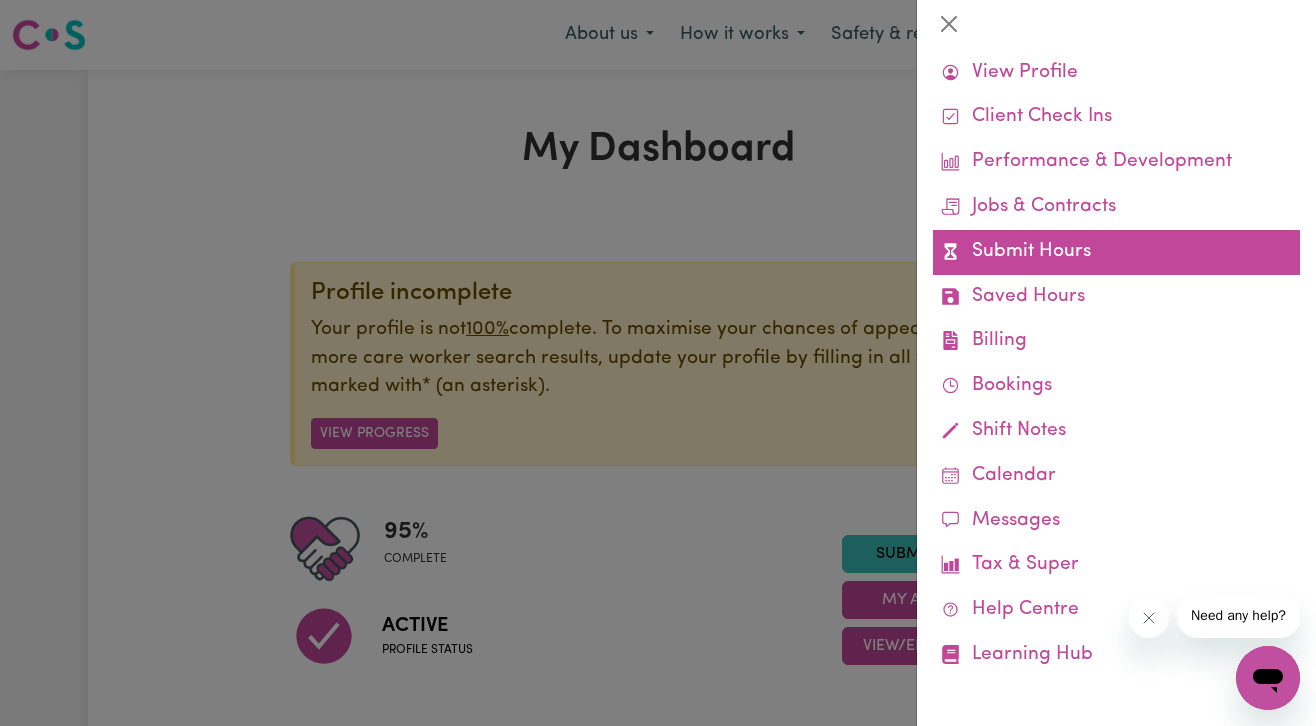 scroll, scrollTop: 54, scrollLeft: 0, axis: vertical 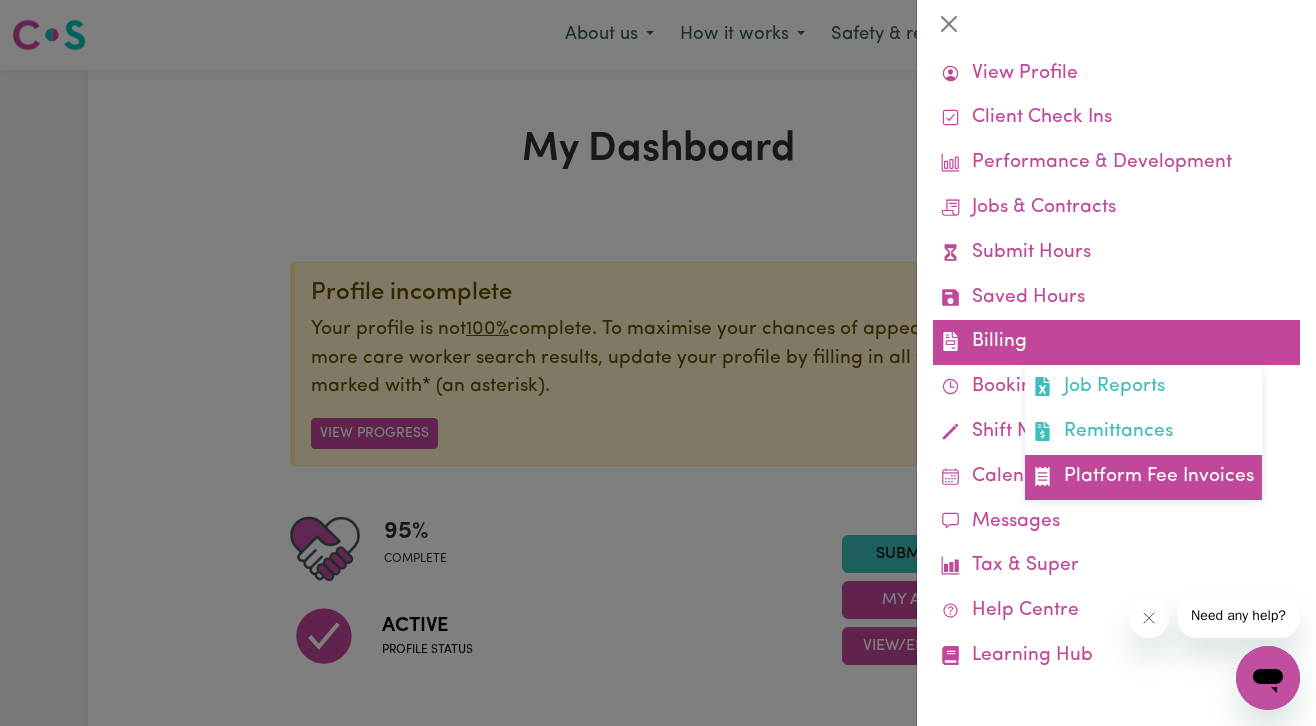 click on "Platform Fee Invoices" at bounding box center [1143, 477] 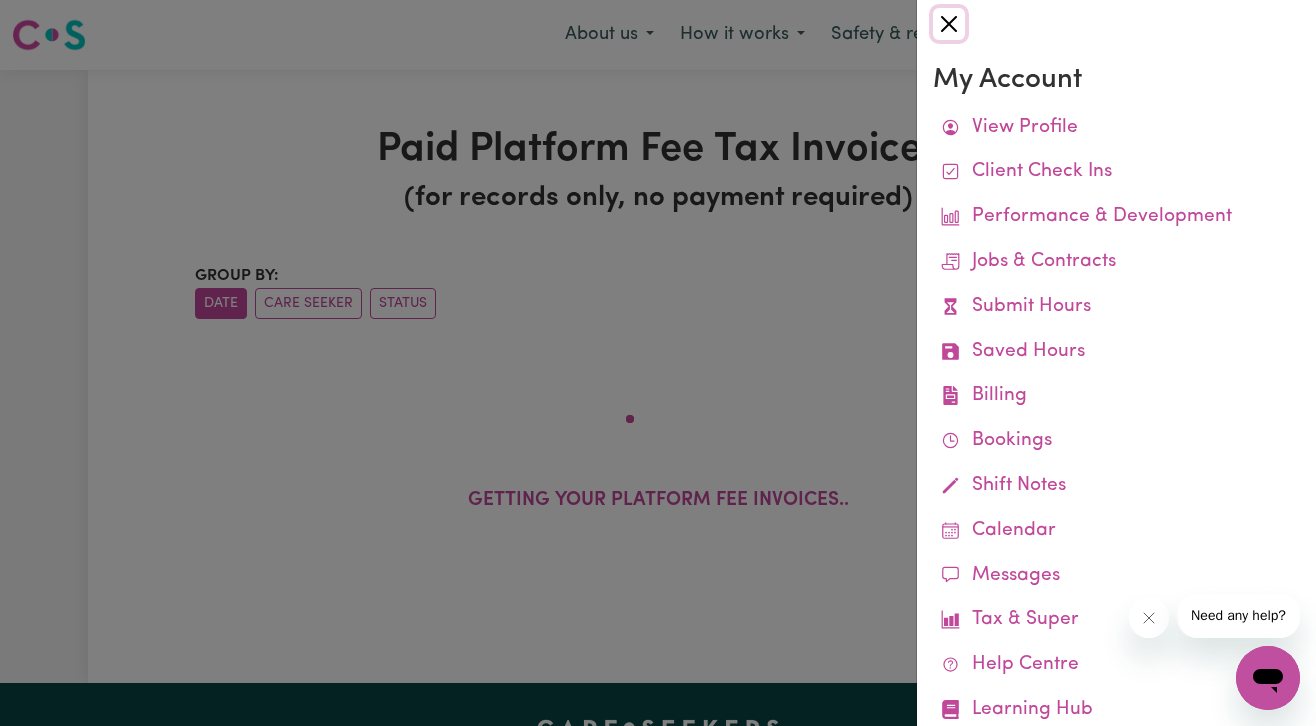 click at bounding box center [949, 24] 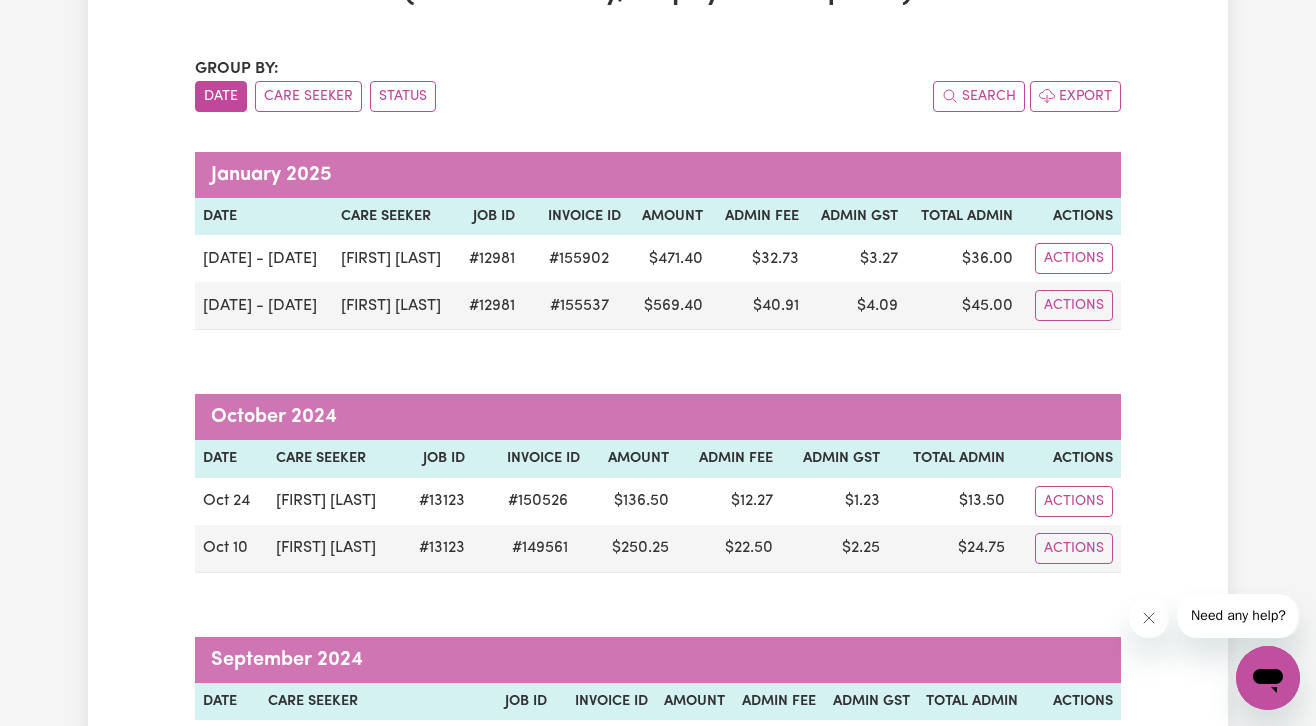 scroll, scrollTop: 0, scrollLeft: 0, axis: both 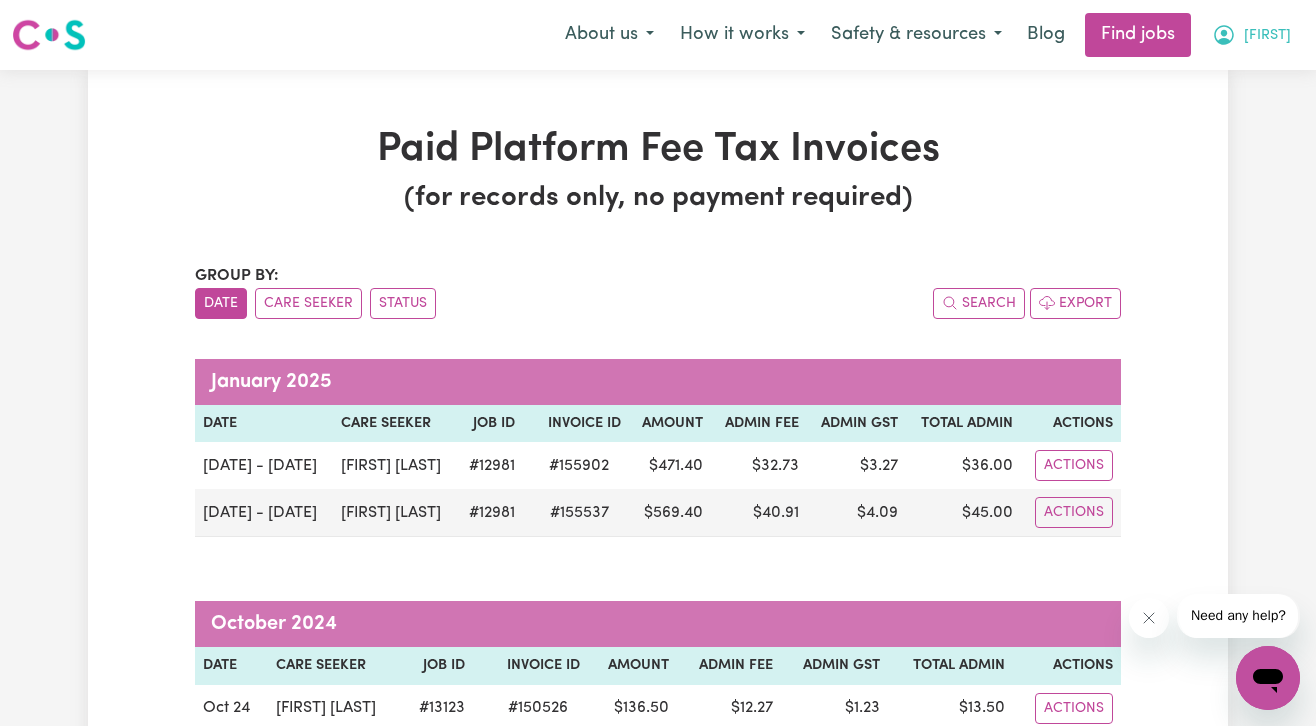 click on "[FIRST]" at bounding box center [1251, 35] 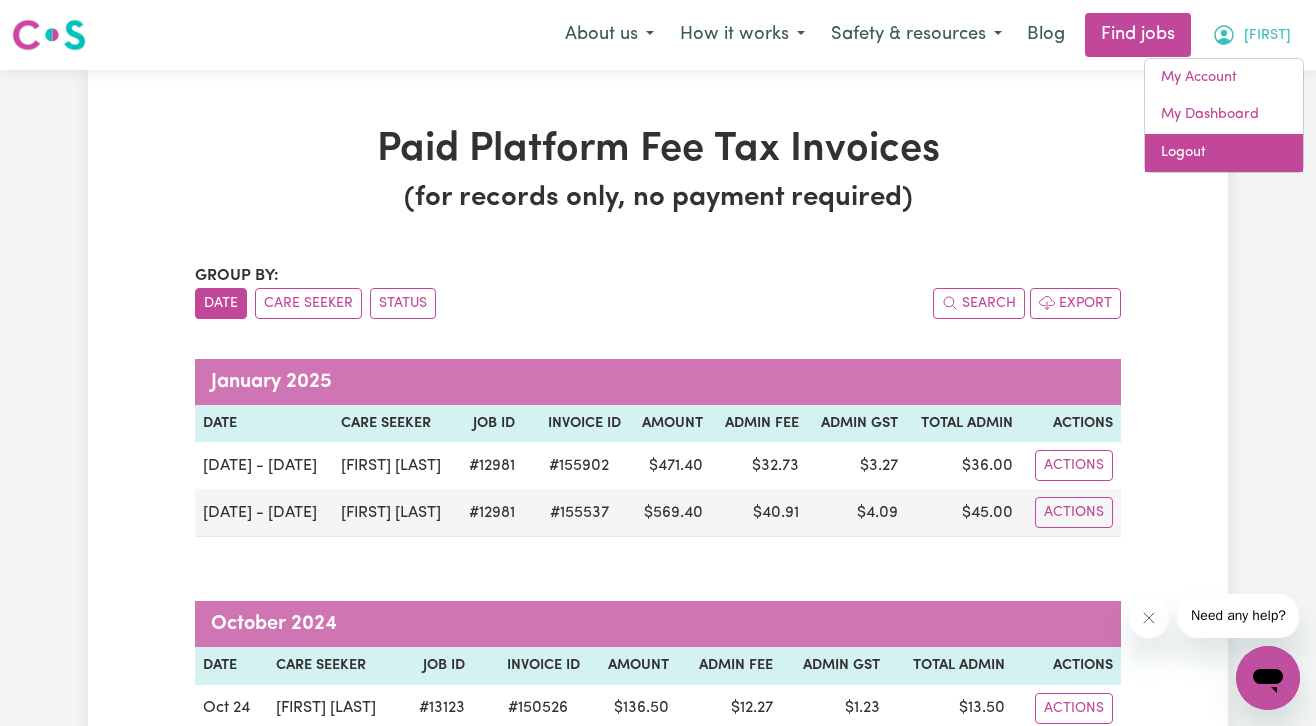 click on "Logout" at bounding box center [1224, 153] 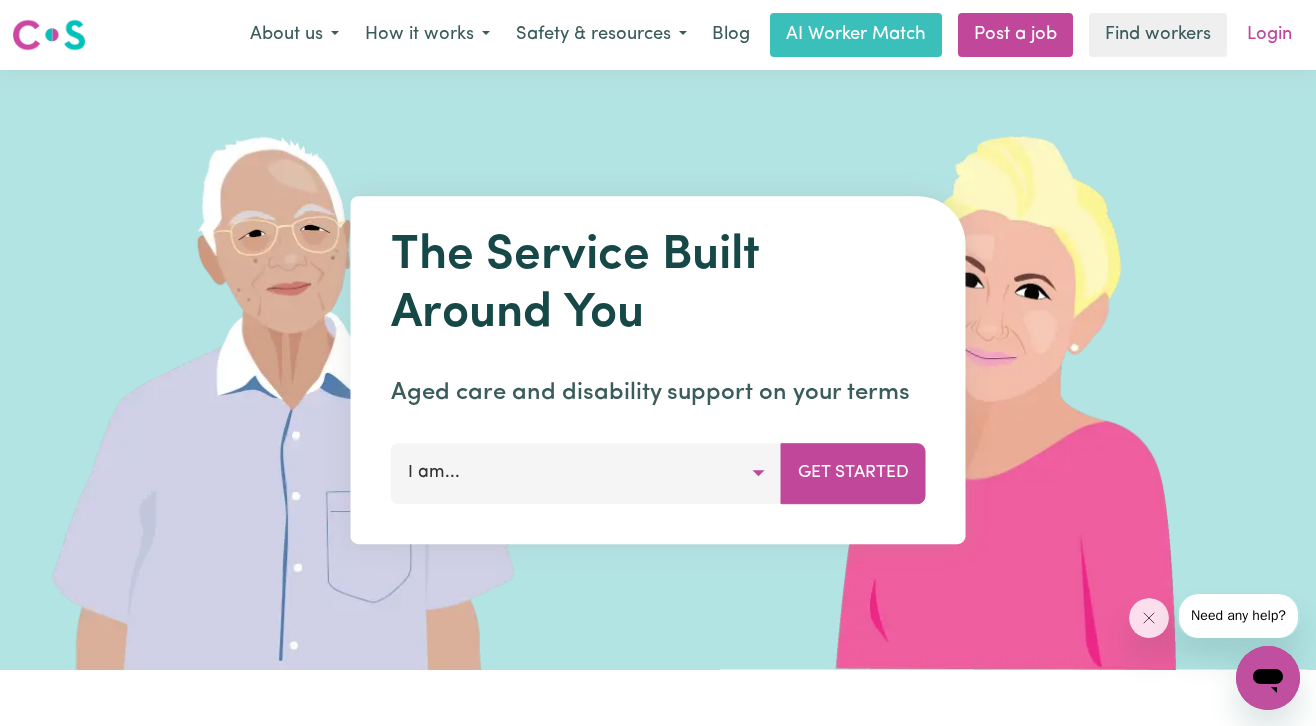 click on "Login" at bounding box center (1269, 35) 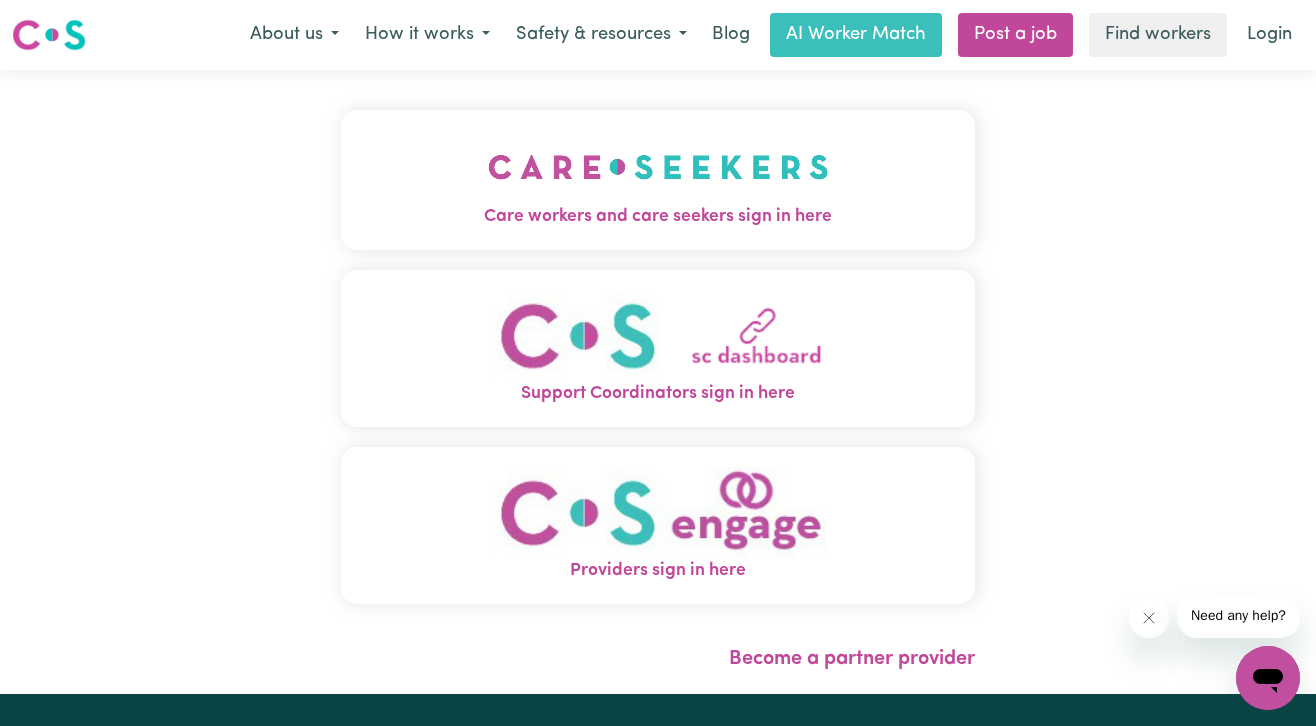 click at bounding box center [658, 167] 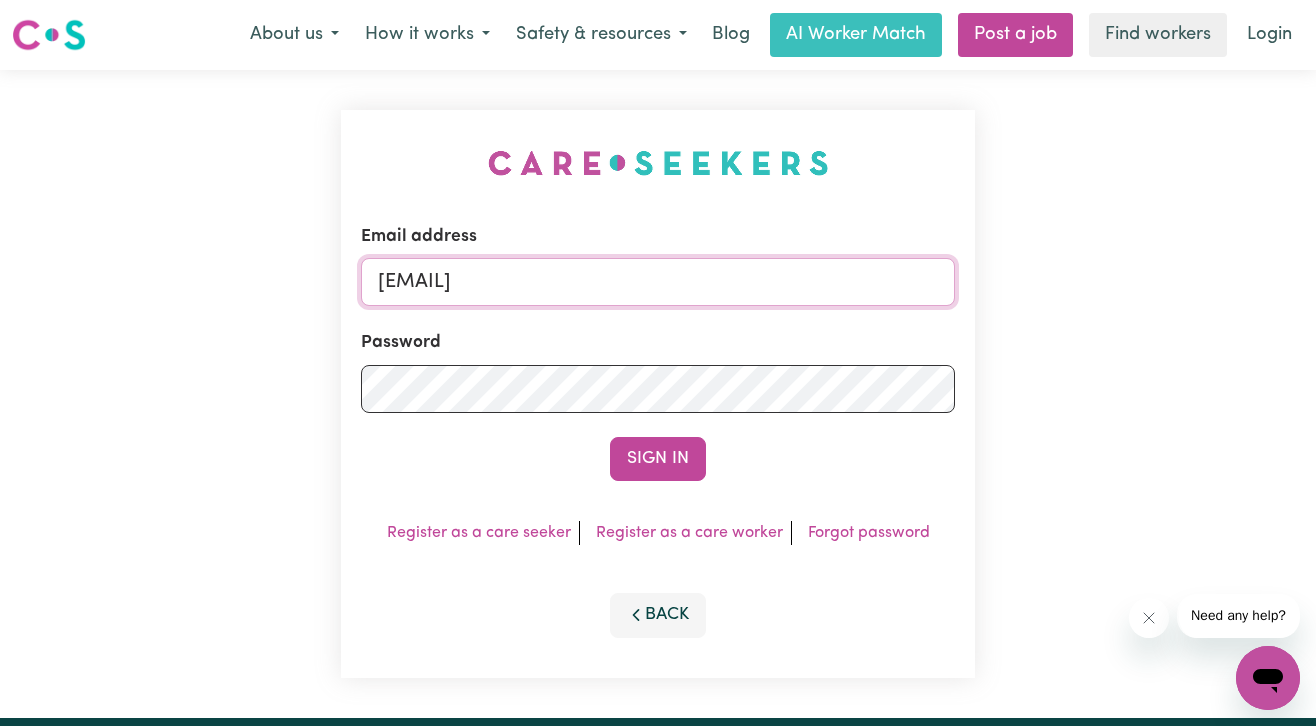 drag, startPoint x: 784, startPoint y: 286, endPoint x: 38, endPoint y: 218, distance: 749.0928 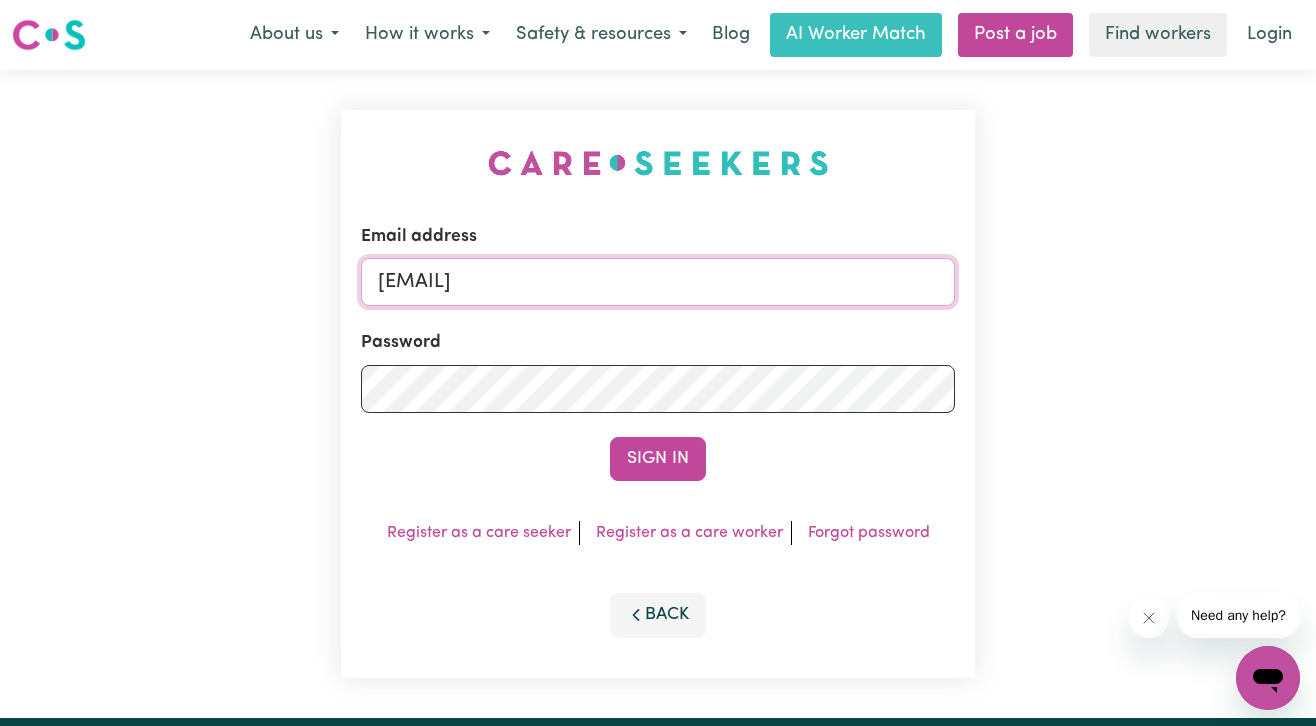 click on "Email address [EMAIL] Password Sign In Register as a care seeker Register as a care worker Forgot password Back" at bounding box center (658, 394) 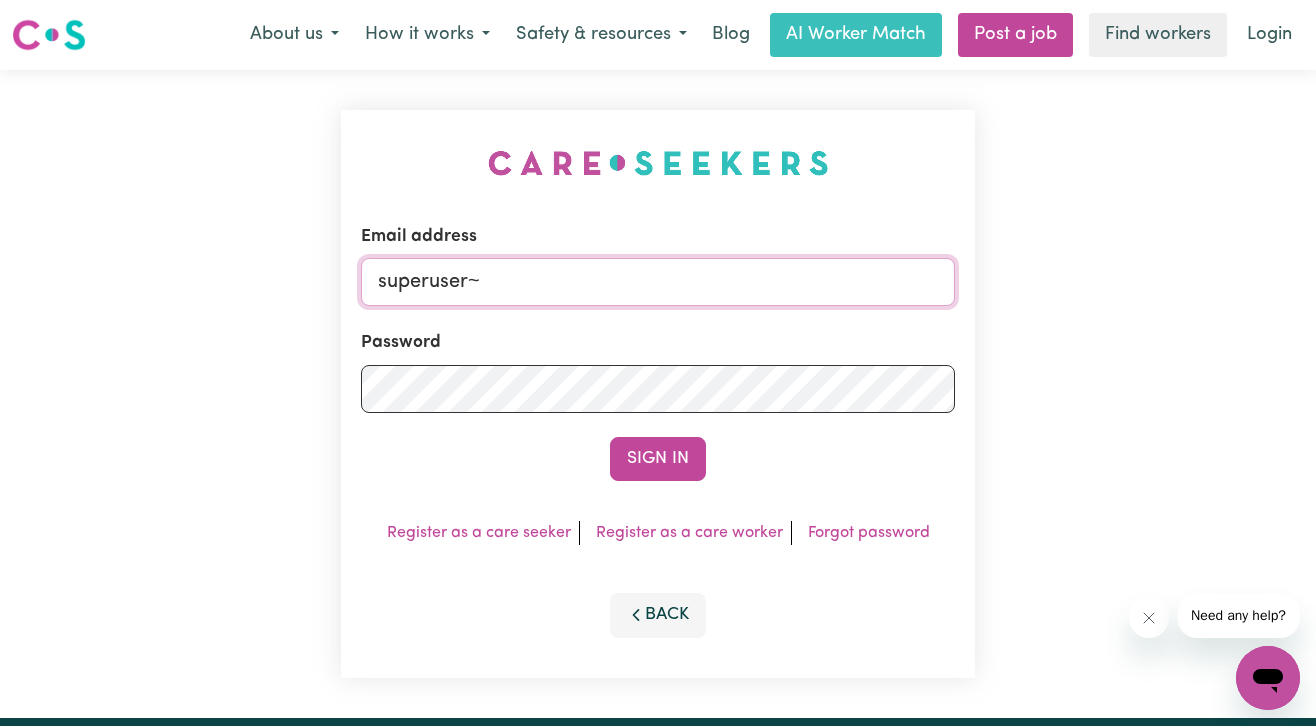 paste on "[EMAIL]" 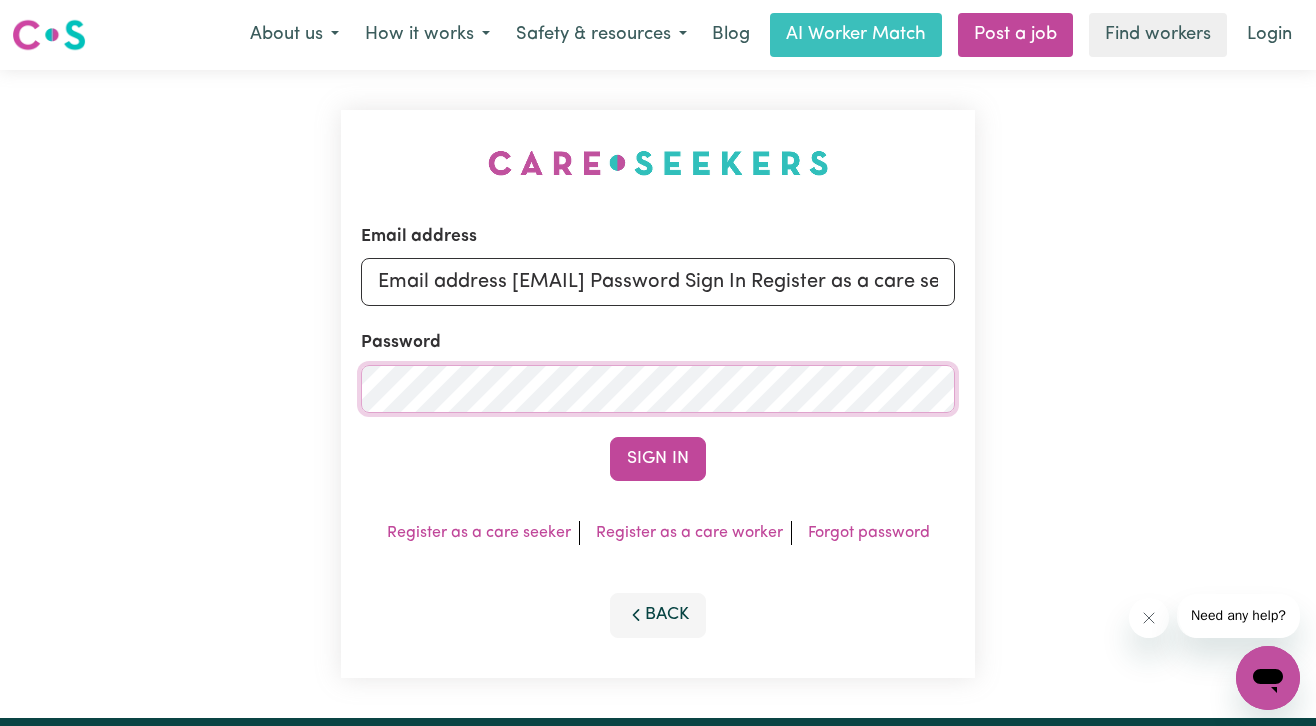 click on "Sign In" at bounding box center (658, 459) 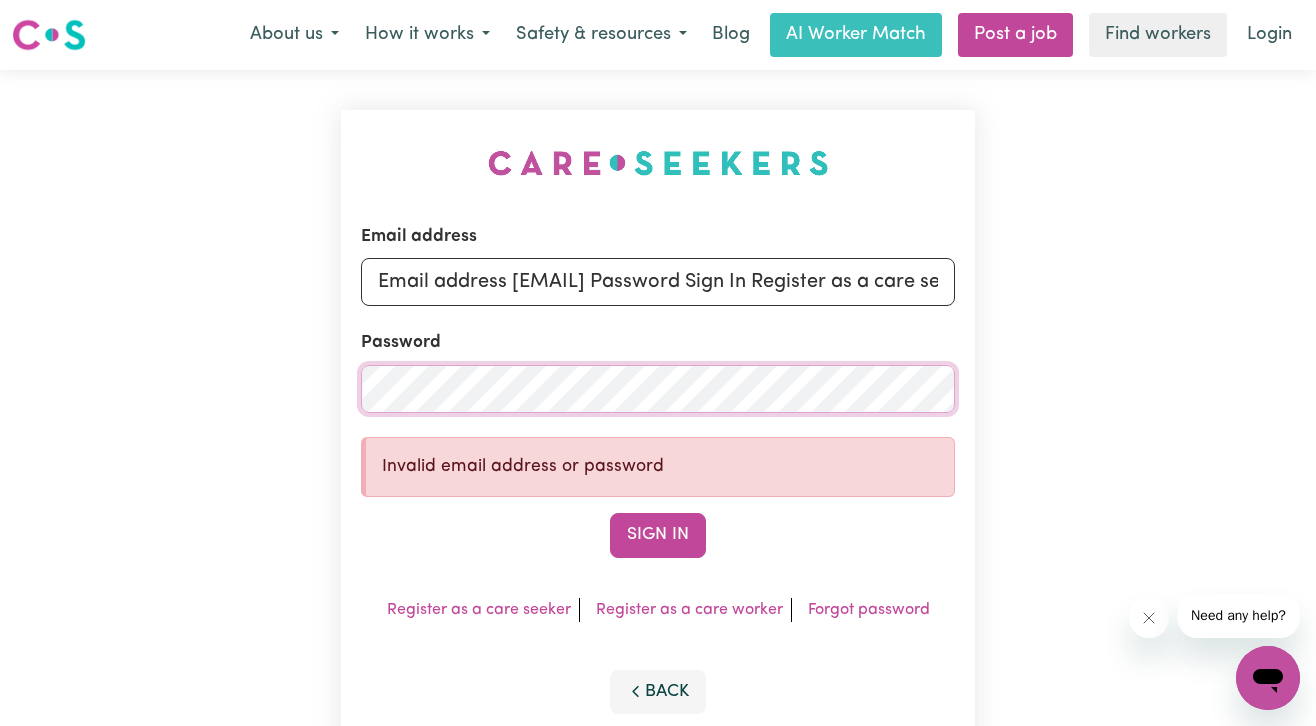 click on "Email address [EMAIL] Password Invalid email address or password Sign In Register as a care seeker Register as a care worker Forgot password Back" at bounding box center (658, 432) 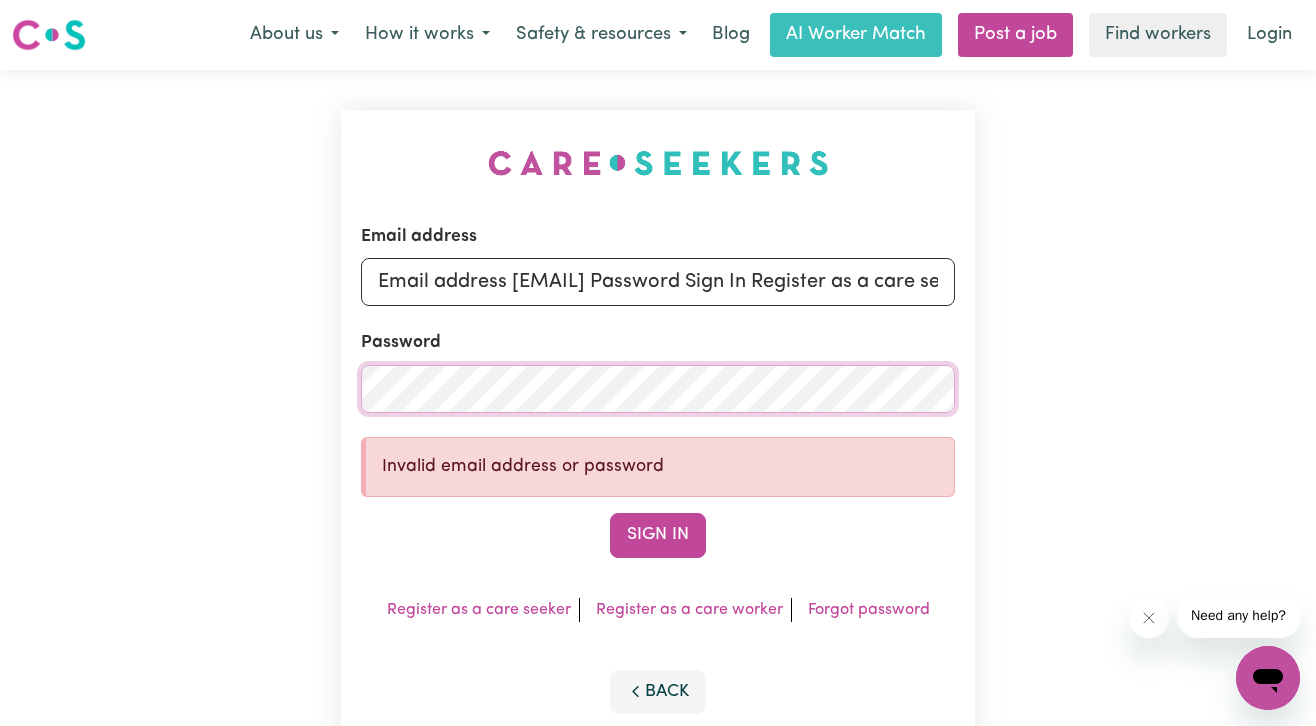 click on "Sign In" at bounding box center [658, 535] 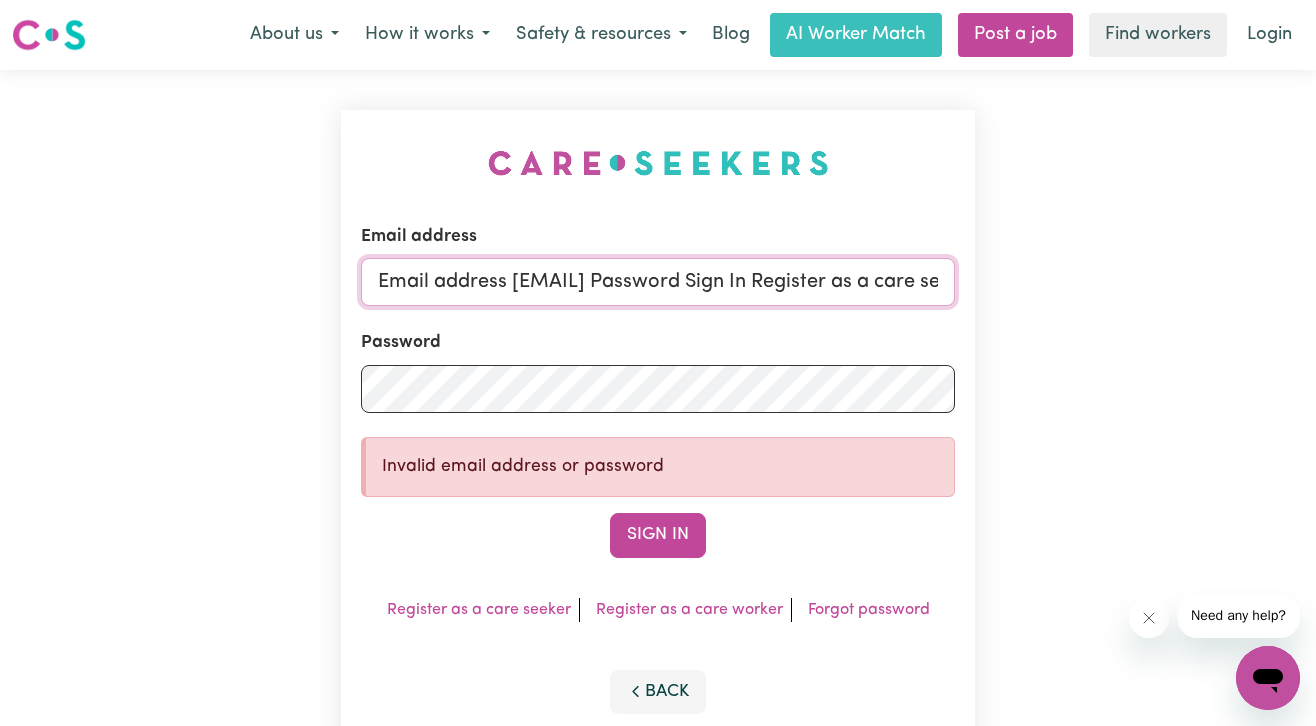 drag, startPoint x: 486, startPoint y: 279, endPoint x: 824, endPoint y: 285, distance: 338.05325 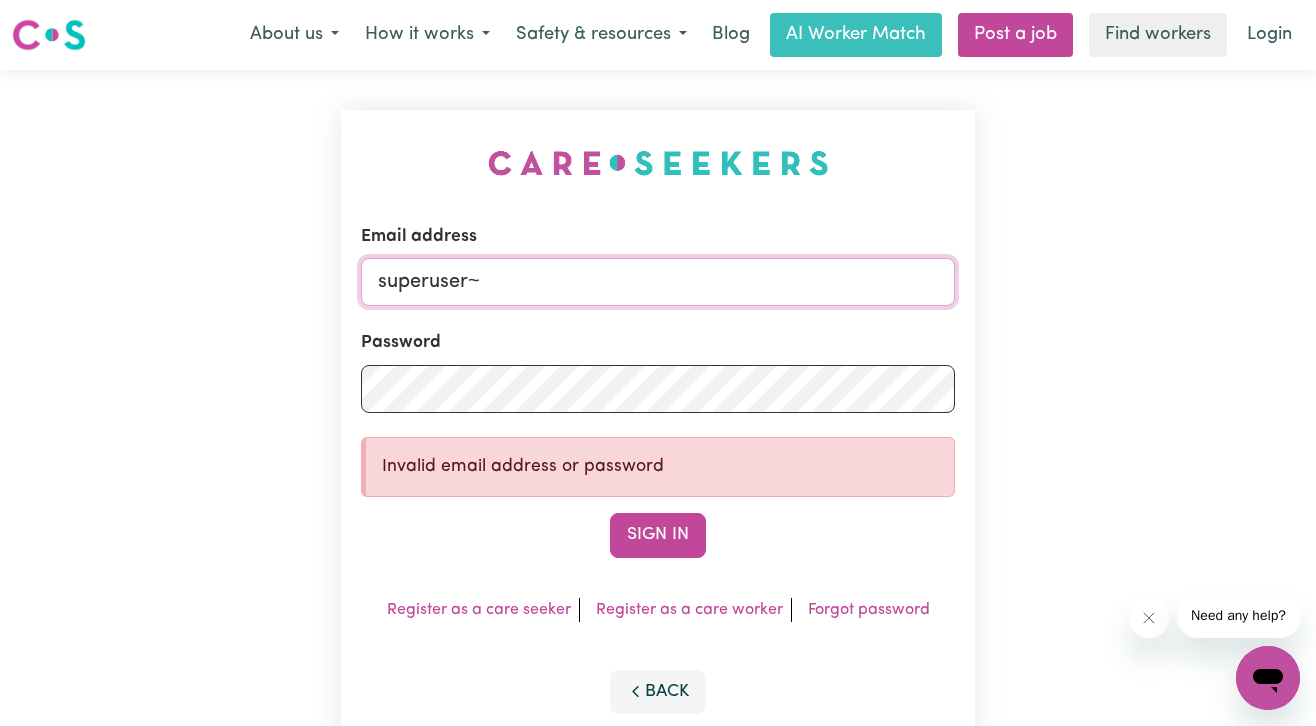 paste on "[EMAIL]" 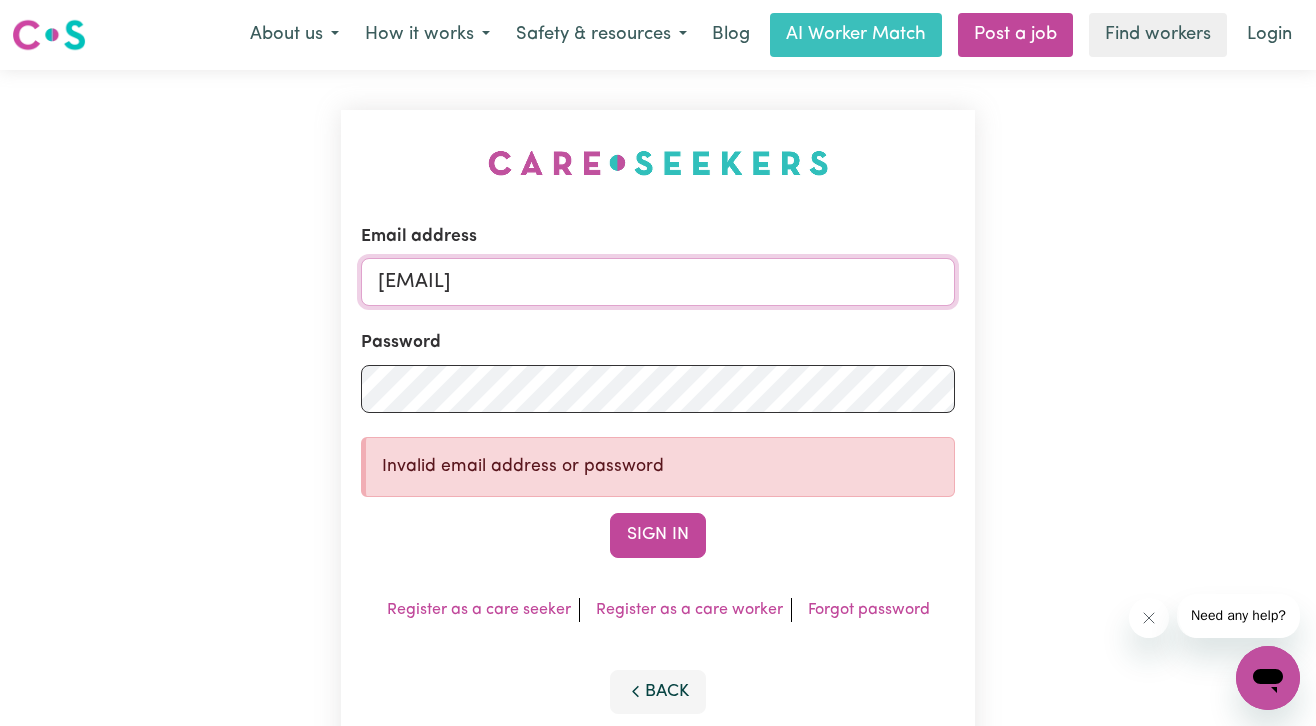 type on "[EMAIL]" 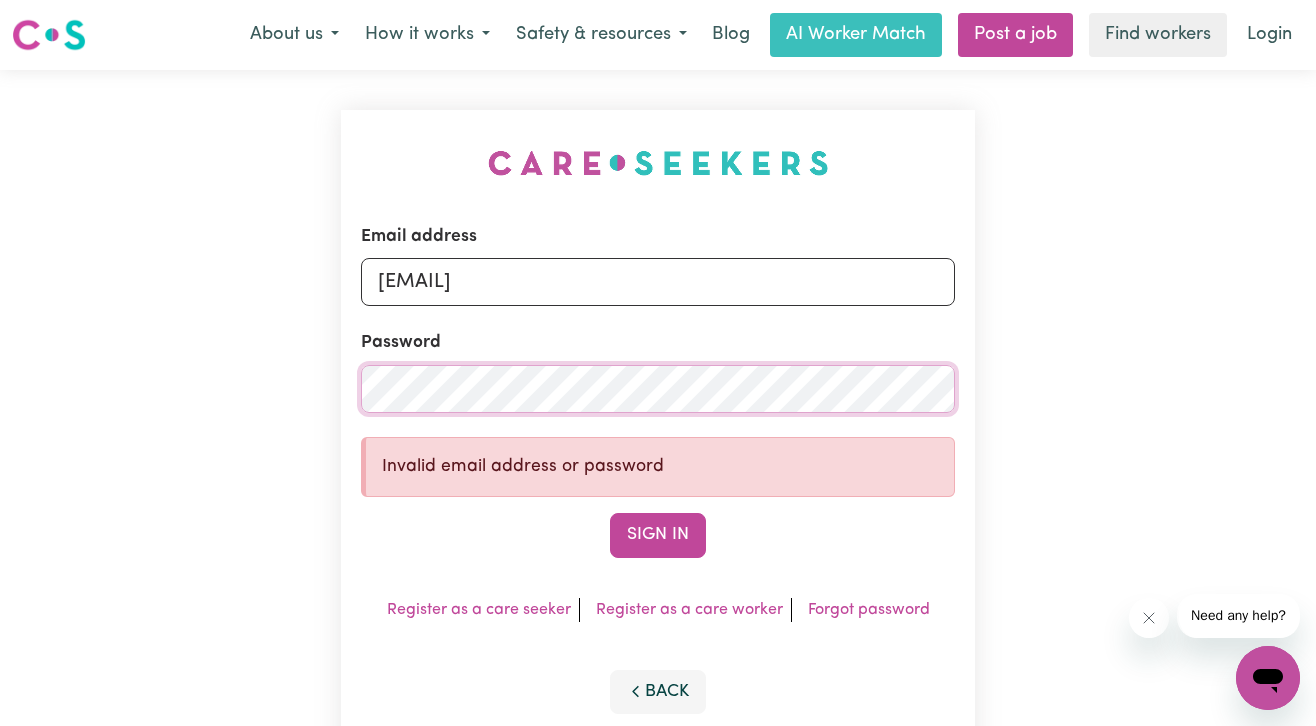 click on "Sign In" at bounding box center [658, 535] 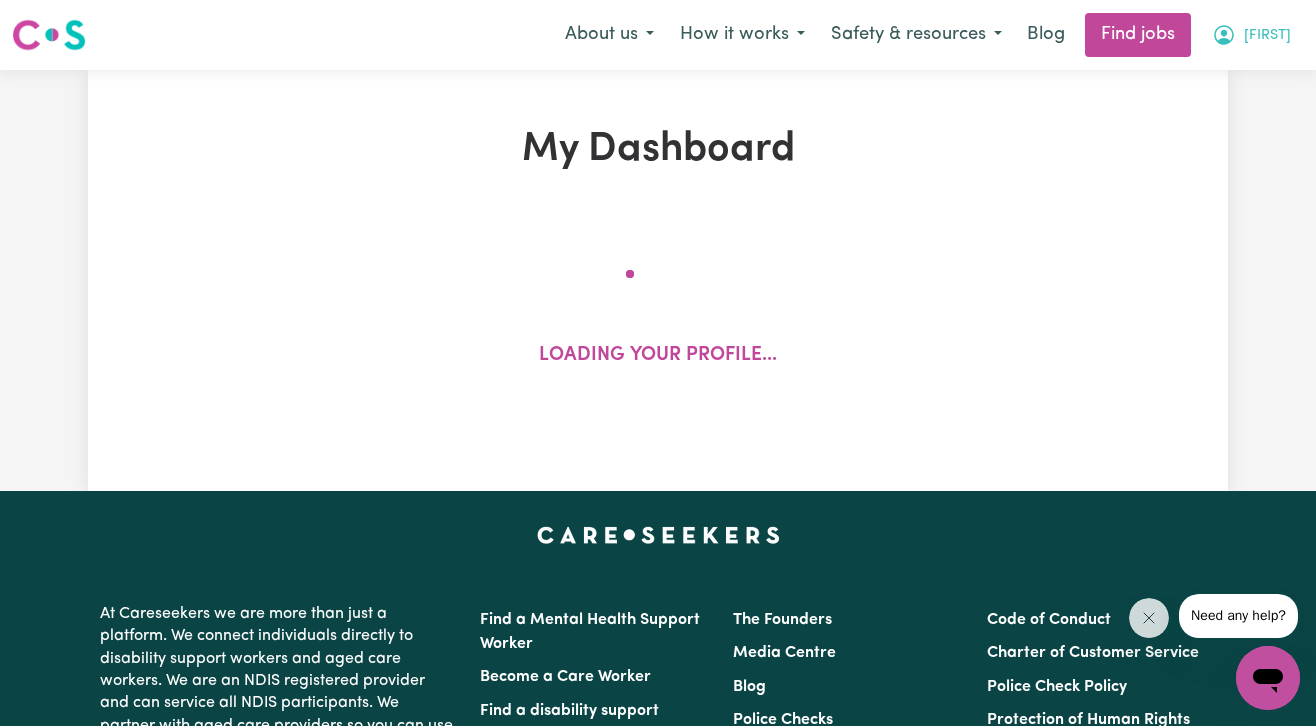 click on "[FIRST]" at bounding box center [1267, 36] 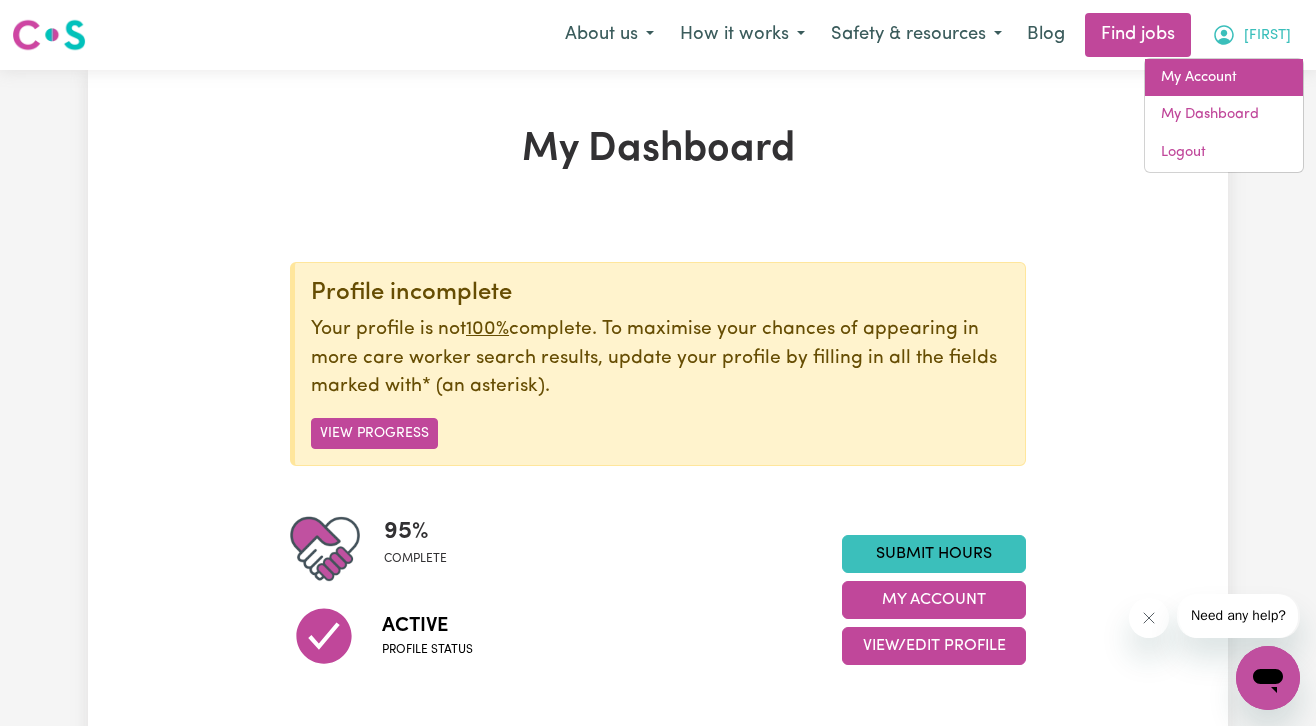 click on "My Account" at bounding box center [1224, 78] 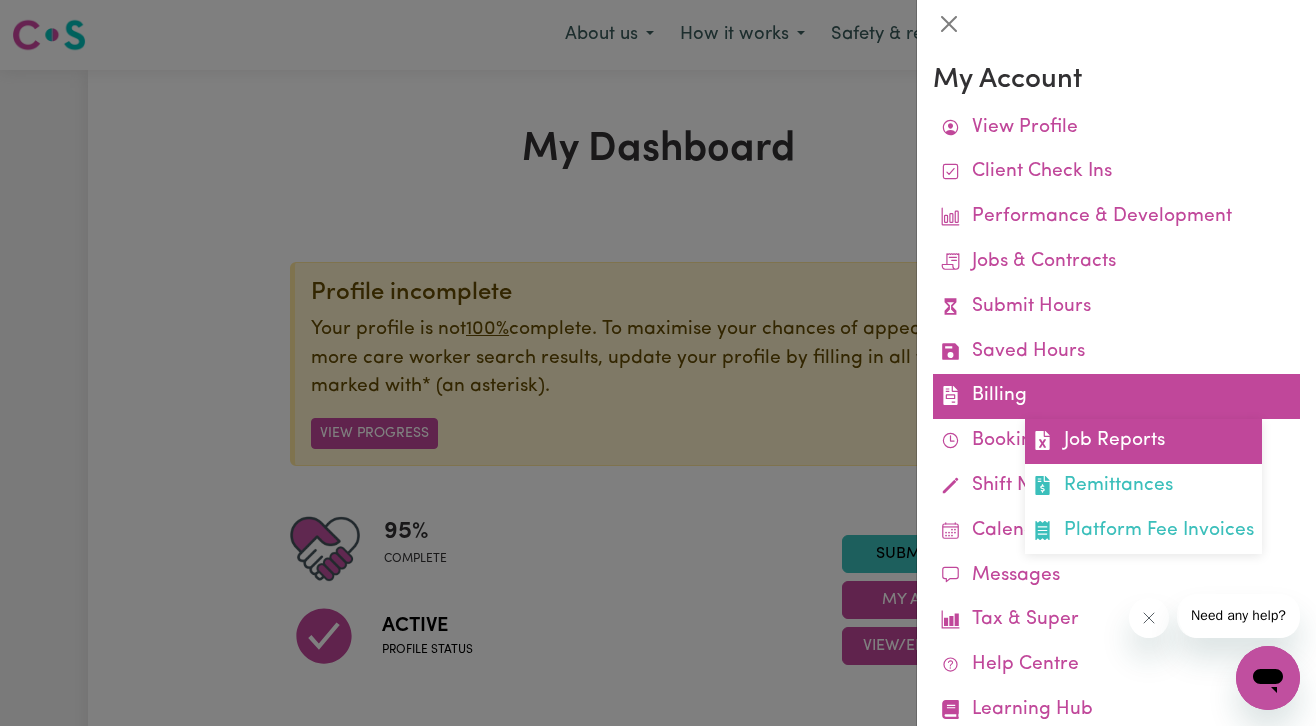 click on "Job Reports" at bounding box center [1143, 441] 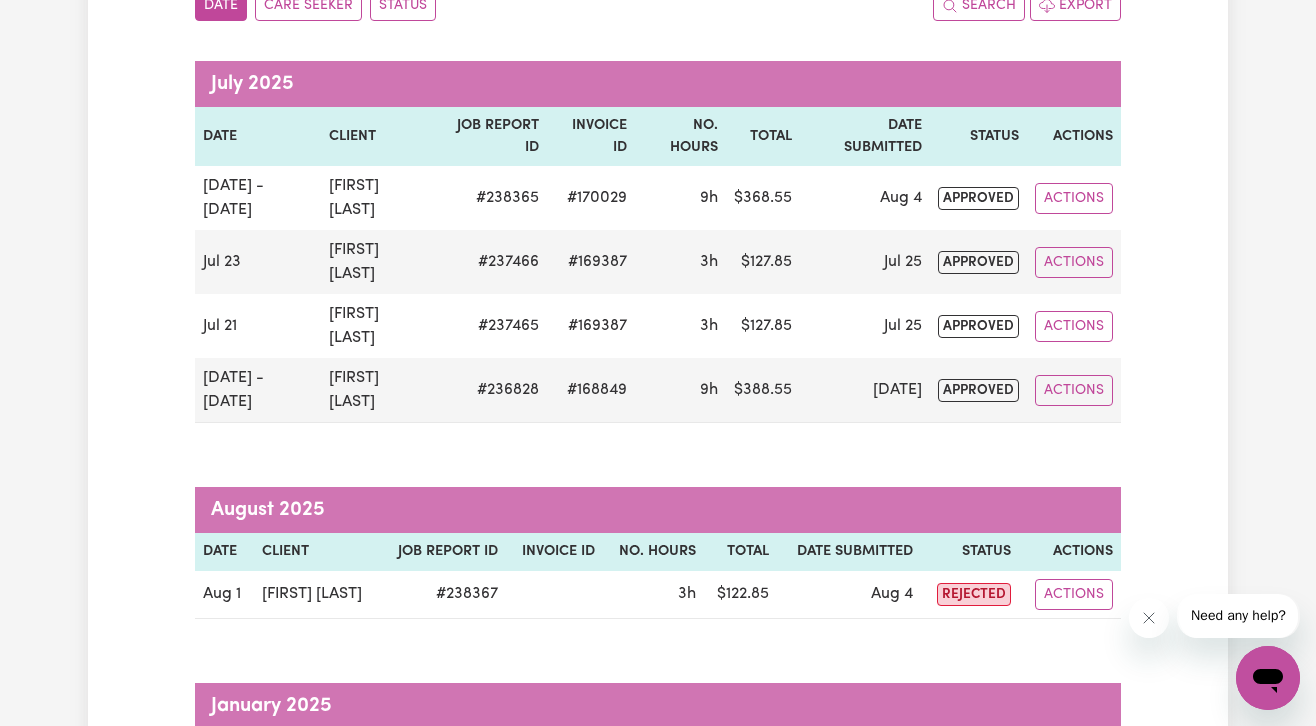 scroll, scrollTop: 243, scrollLeft: 0, axis: vertical 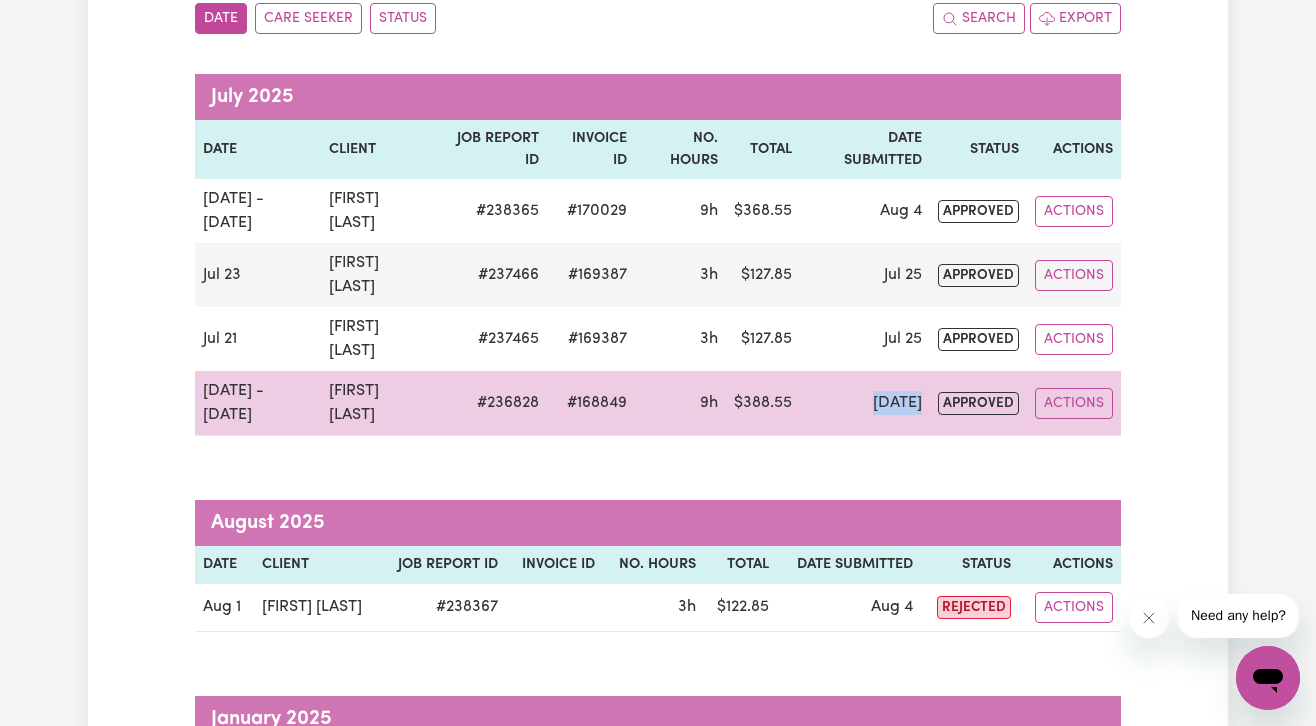 drag, startPoint x: 928, startPoint y: 403, endPoint x: 872, endPoint y: 403, distance: 56 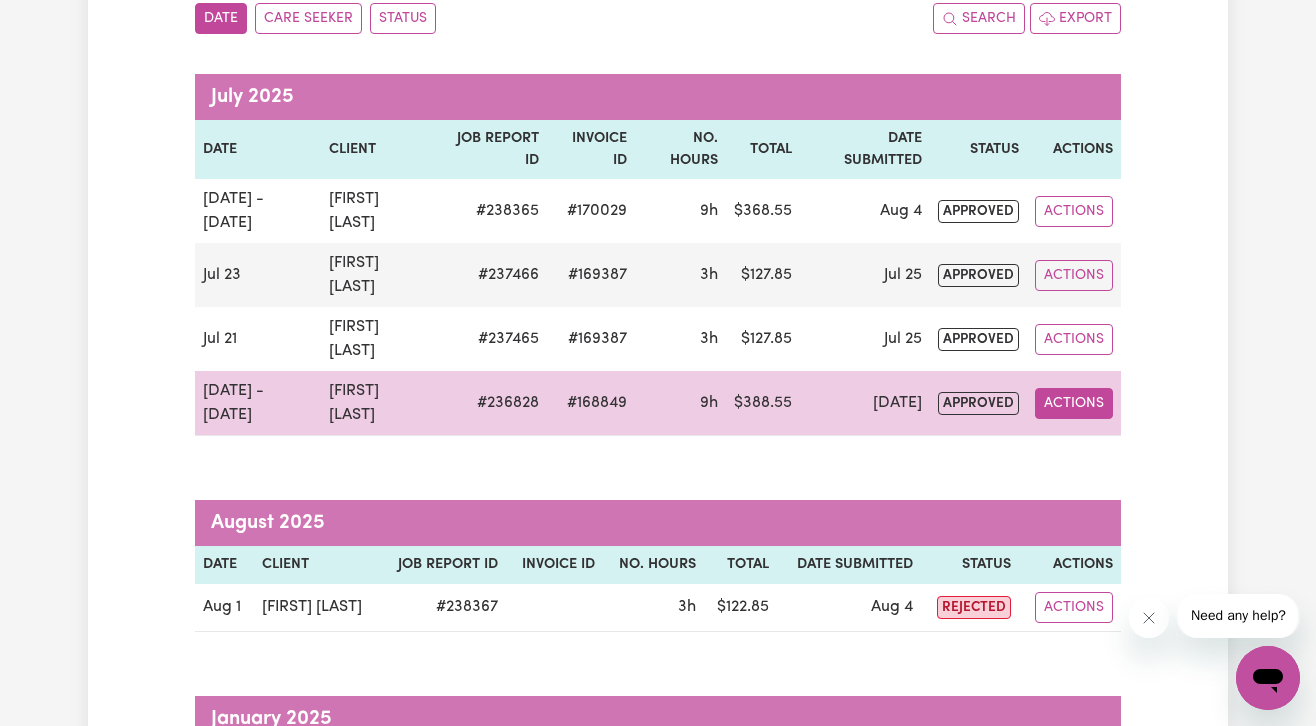 click on "Actions" at bounding box center (1074, 403) 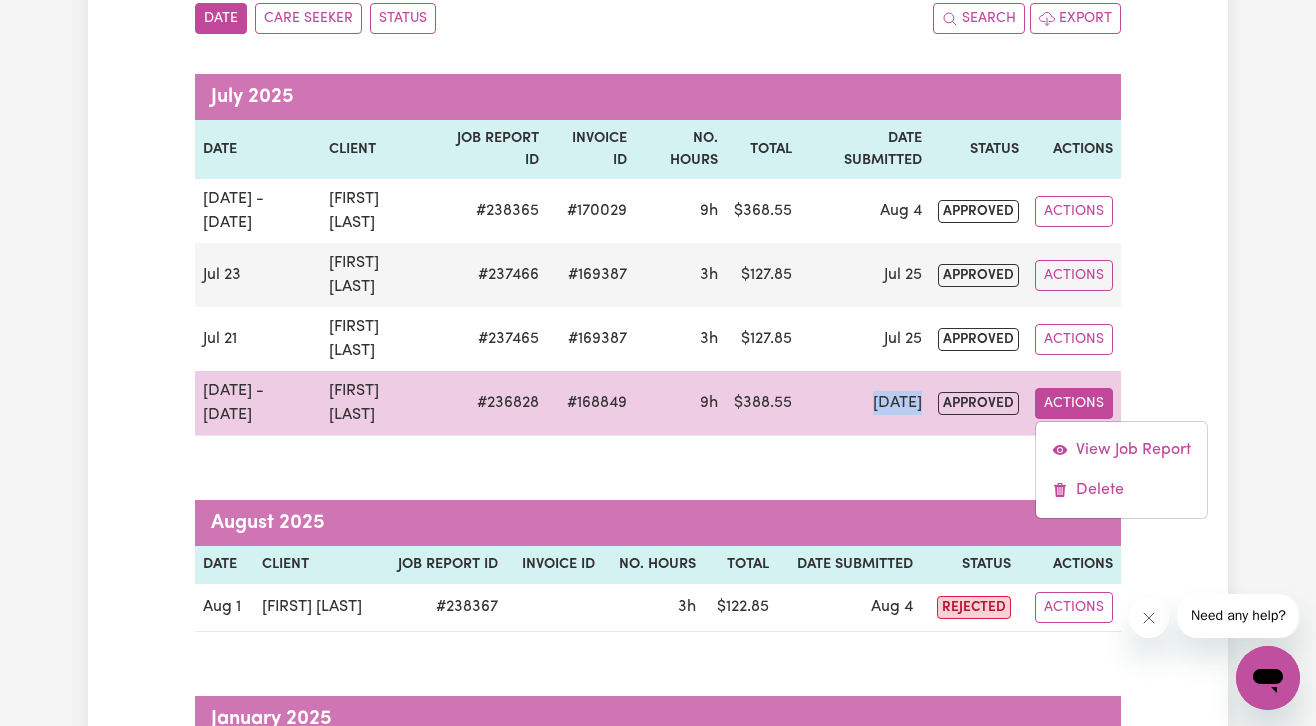 drag, startPoint x: 925, startPoint y: 398, endPoint x: 883, endPoint y: 398, distance: 42 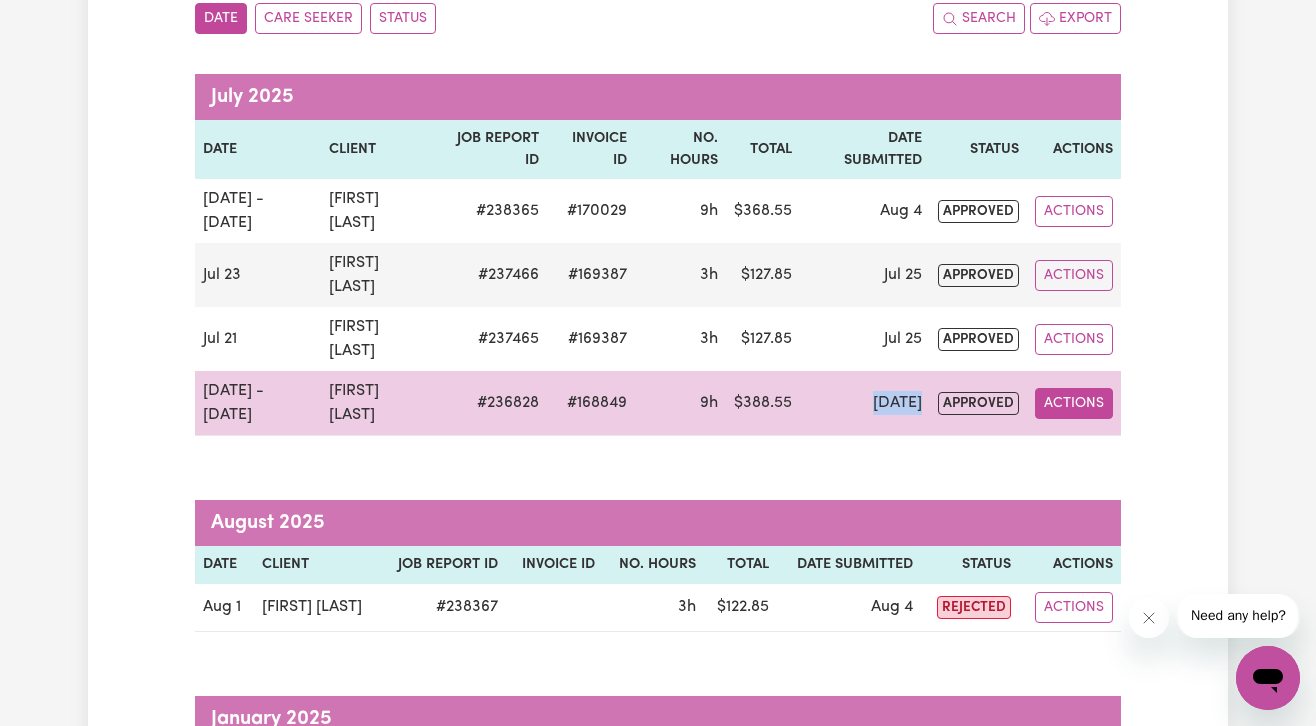 click on "Actions" at bounding box center (1074, 403) 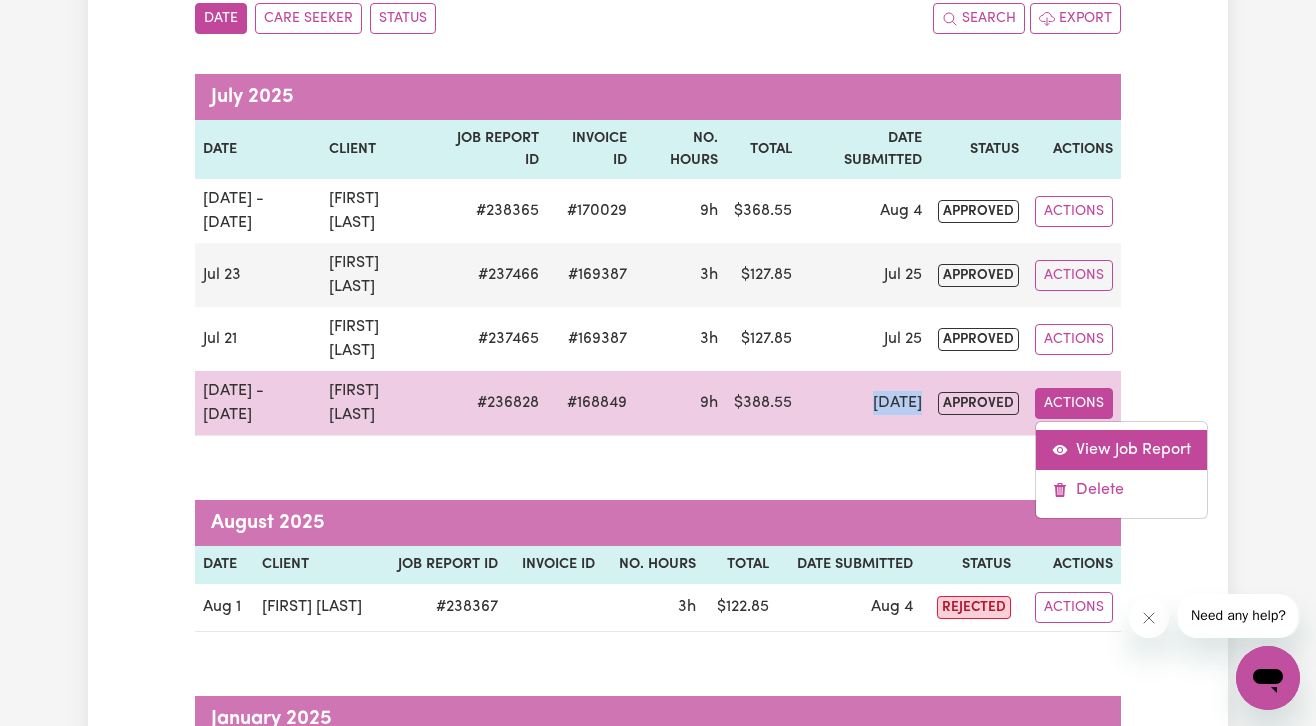 click on "View Job Report" at bounding box center (1121, 450) 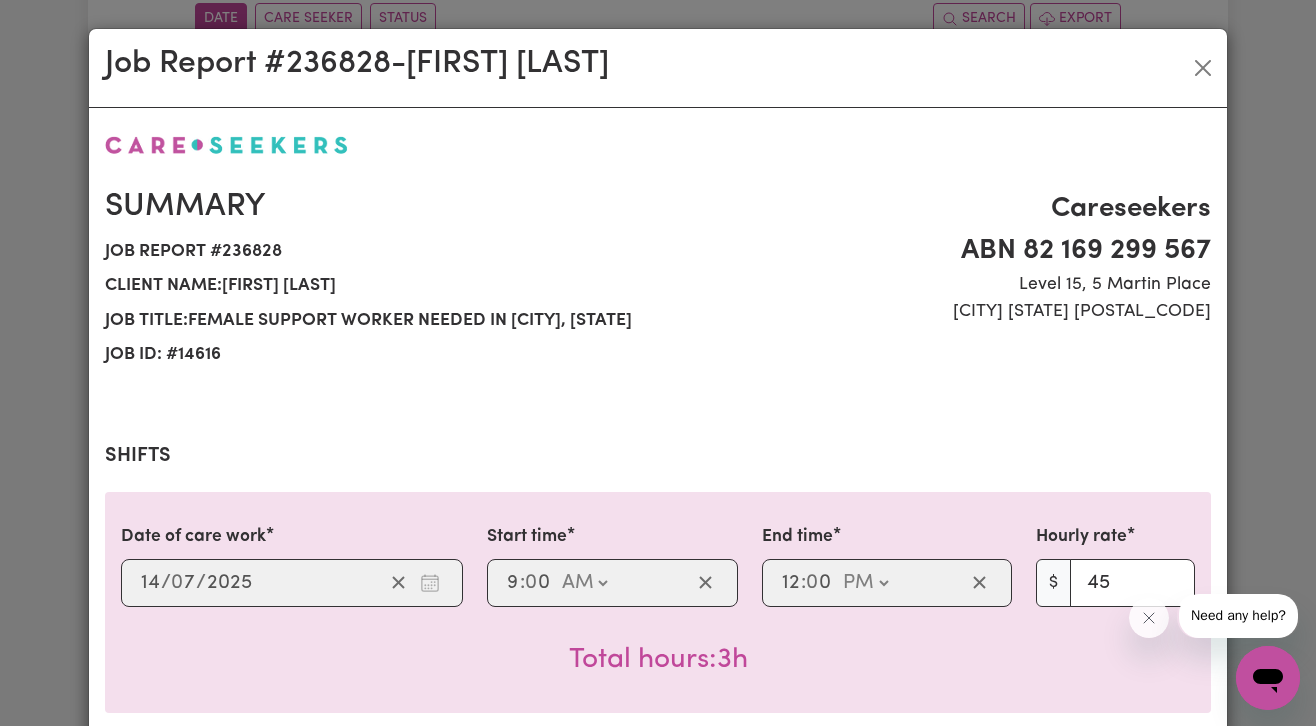 select on "45-Weekday" 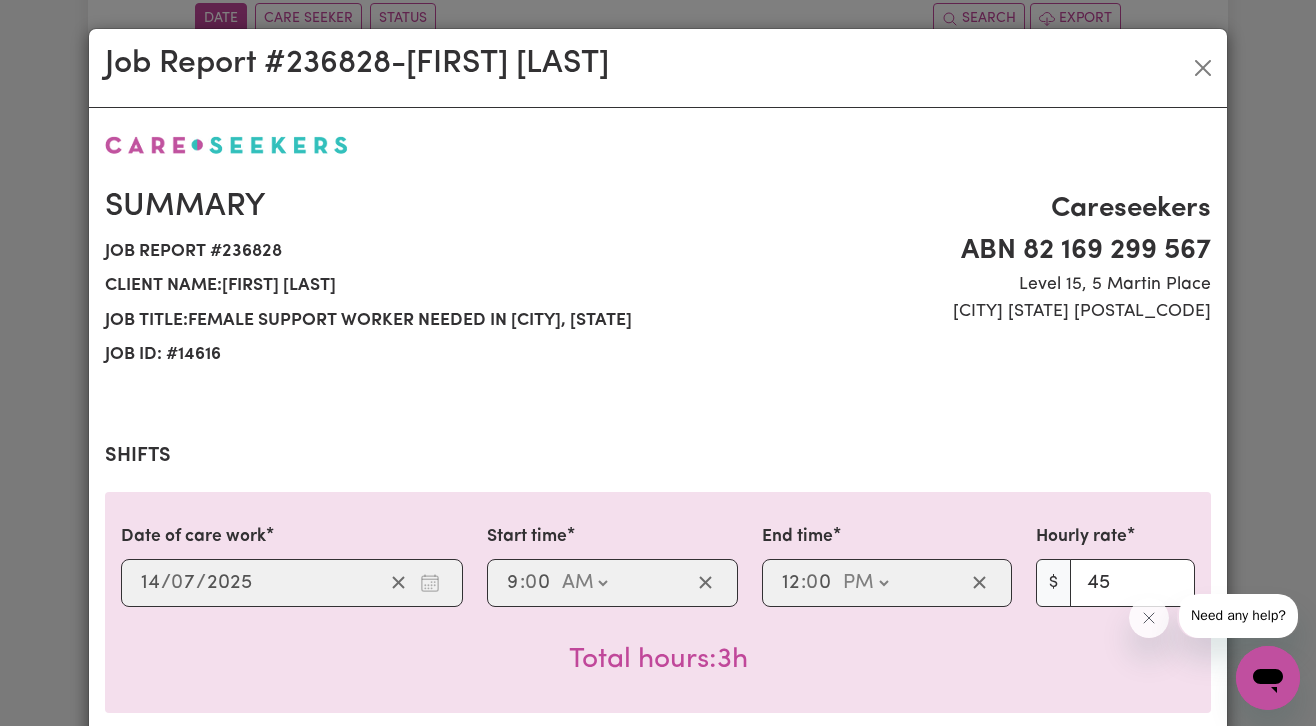 select on "45-Weekday" 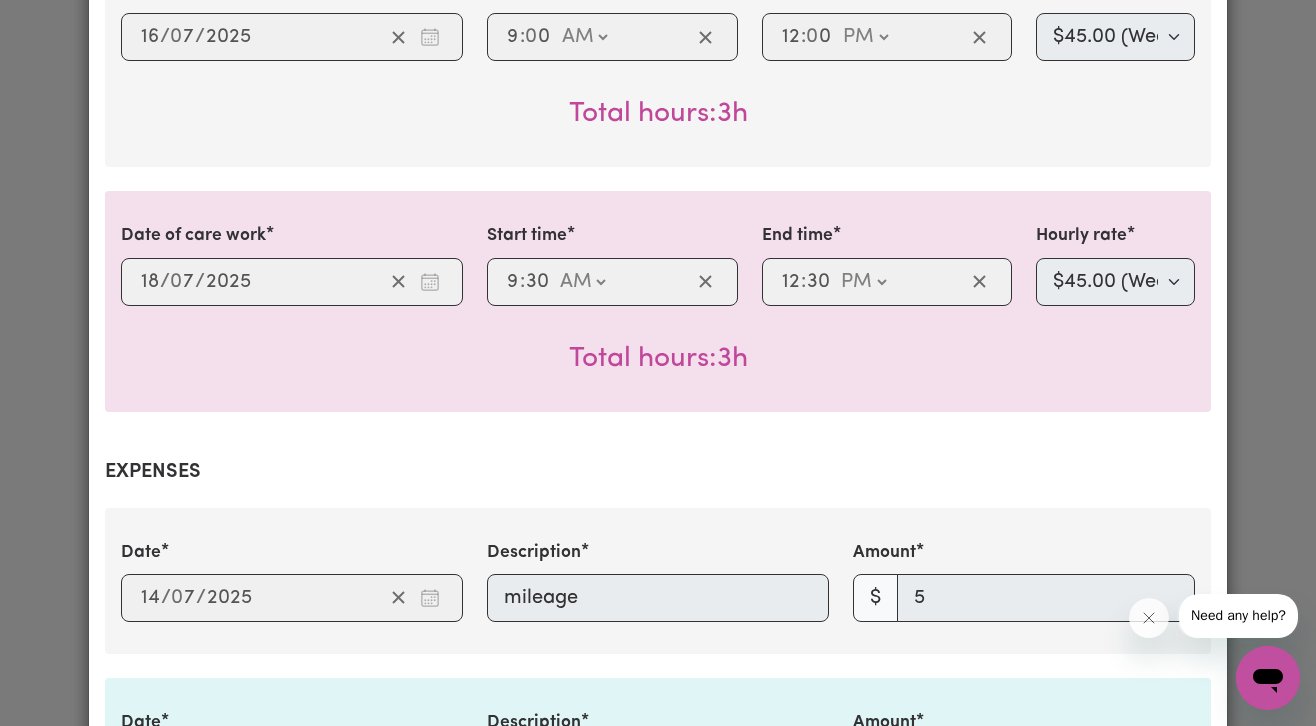 scroll, scrollTop: 0, scrollLeft: 0, axis: both 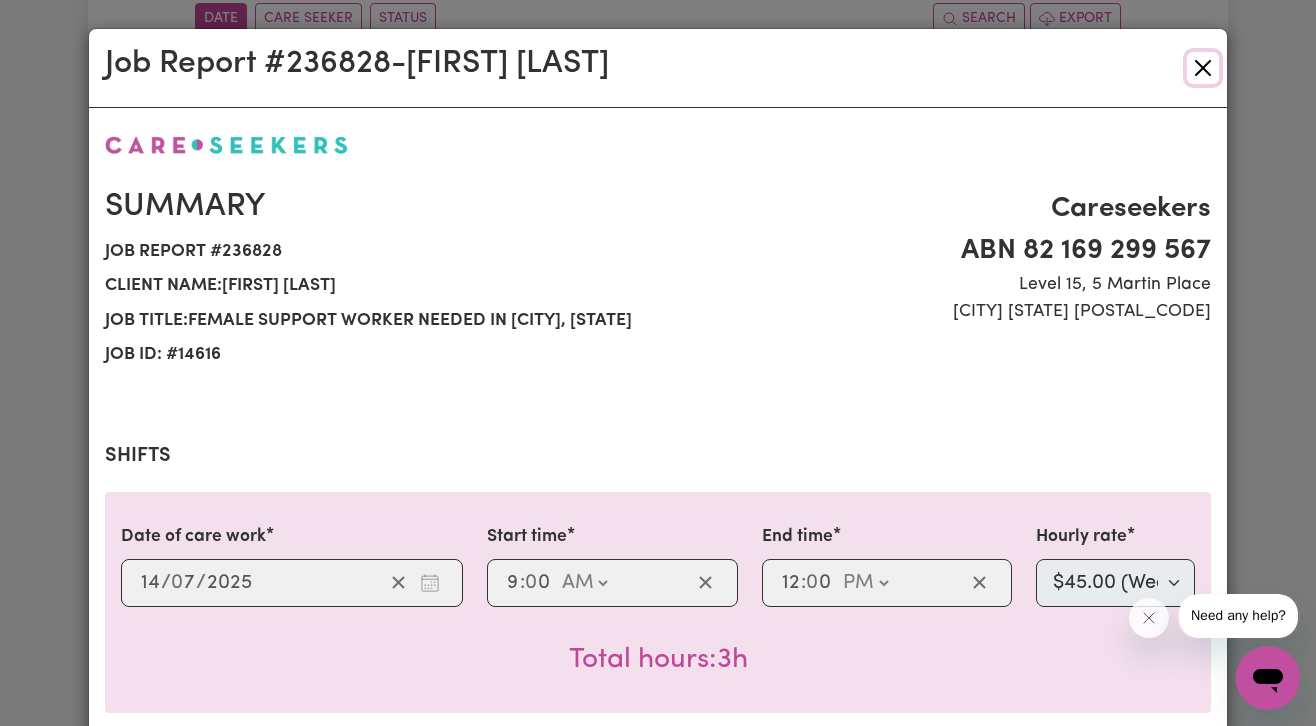 click at bounding box center (1203, 68) 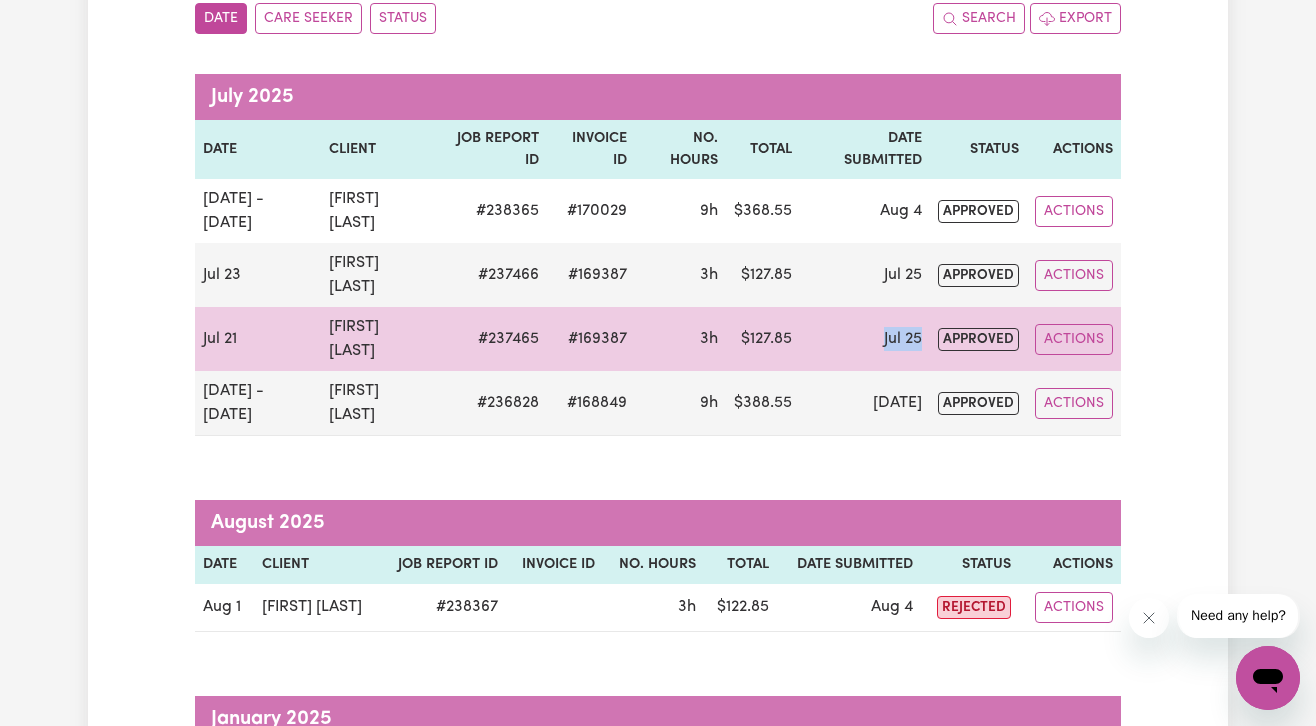 drag, startPoint x: 882, startPoint y: 334, endPoint x: 945, endPoint y: 334, distance: 63 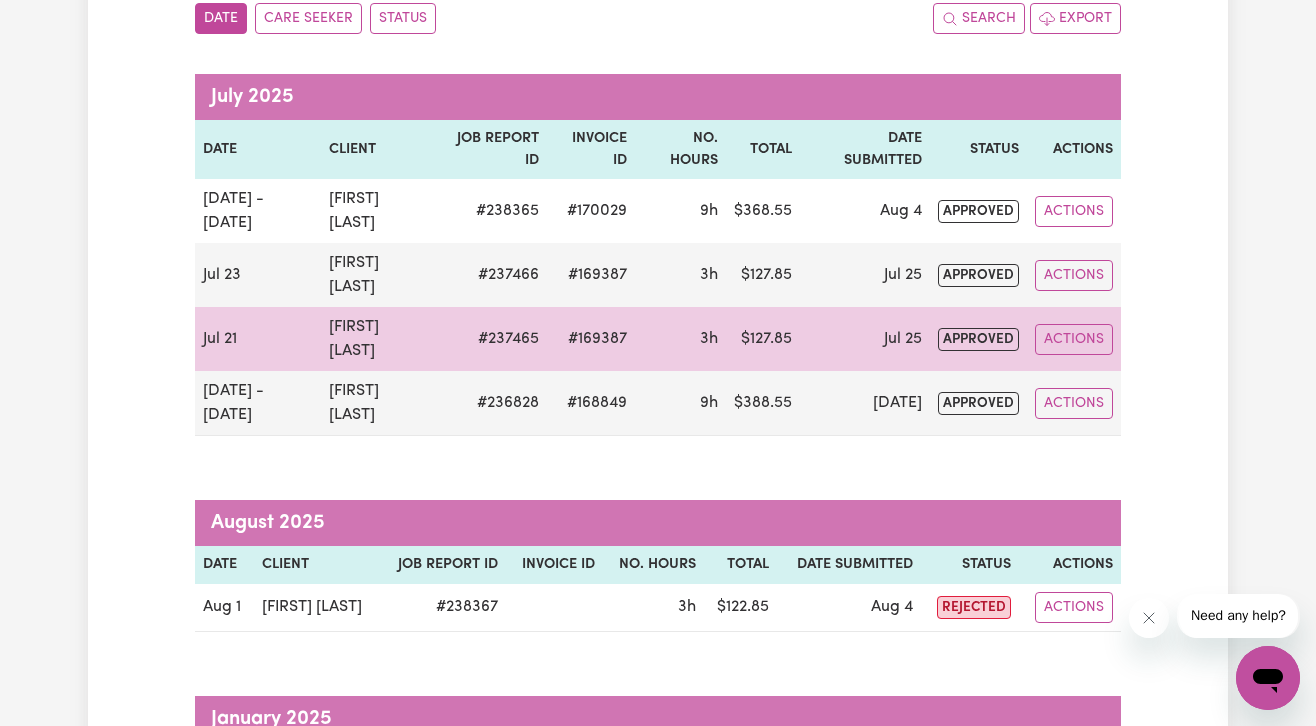 click on "Jul 25" at bounding box center (865, 339) 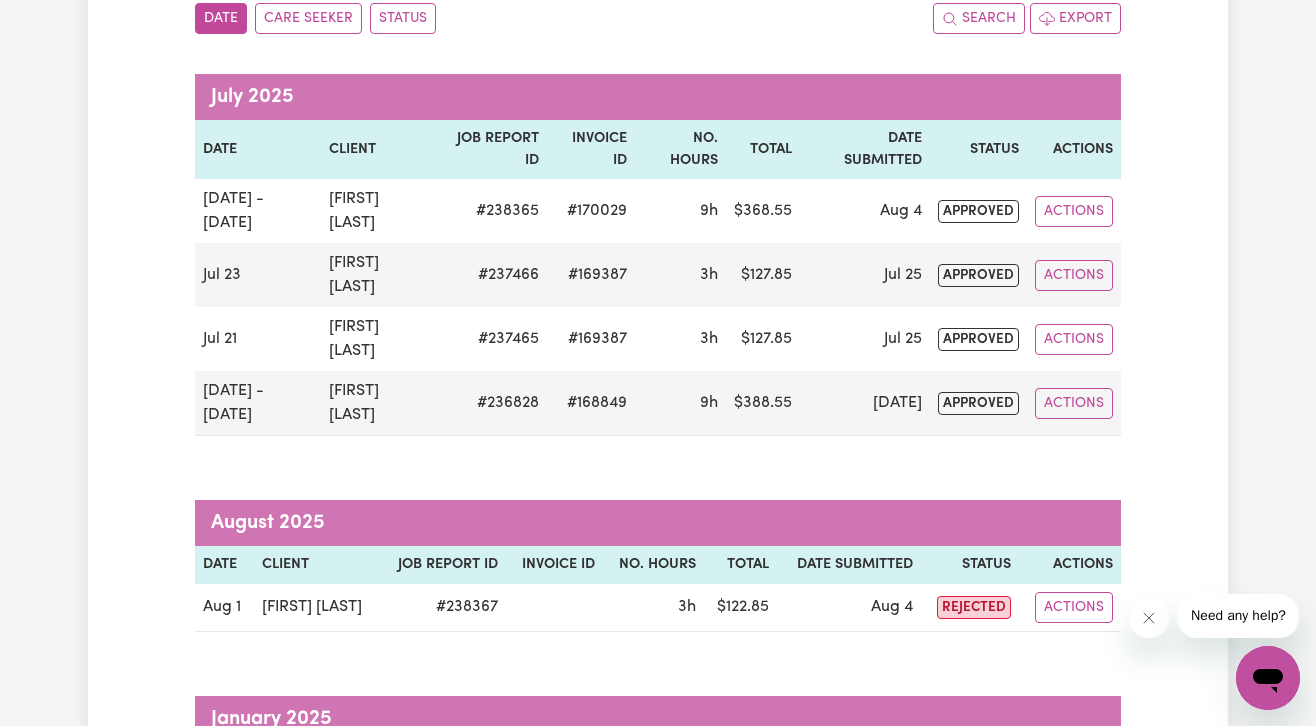 scroll, scrollTop: 0, scrollLeft: 0, axis: both 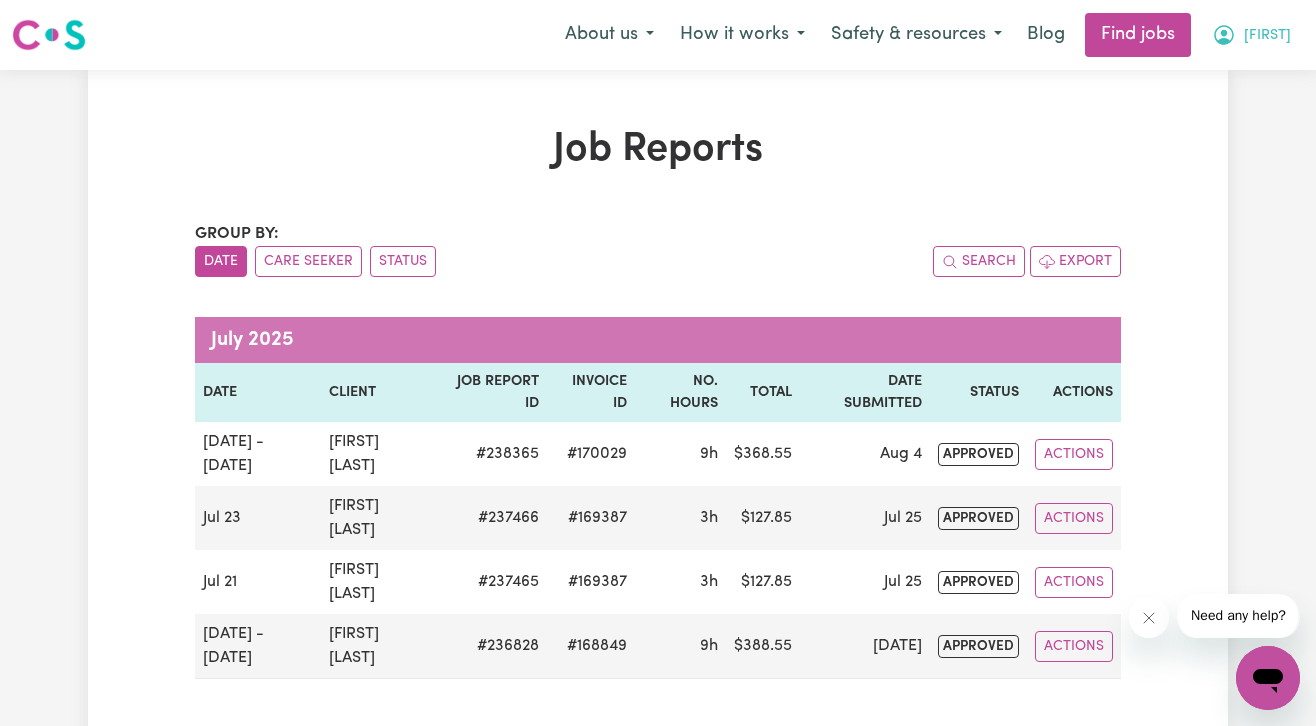 click 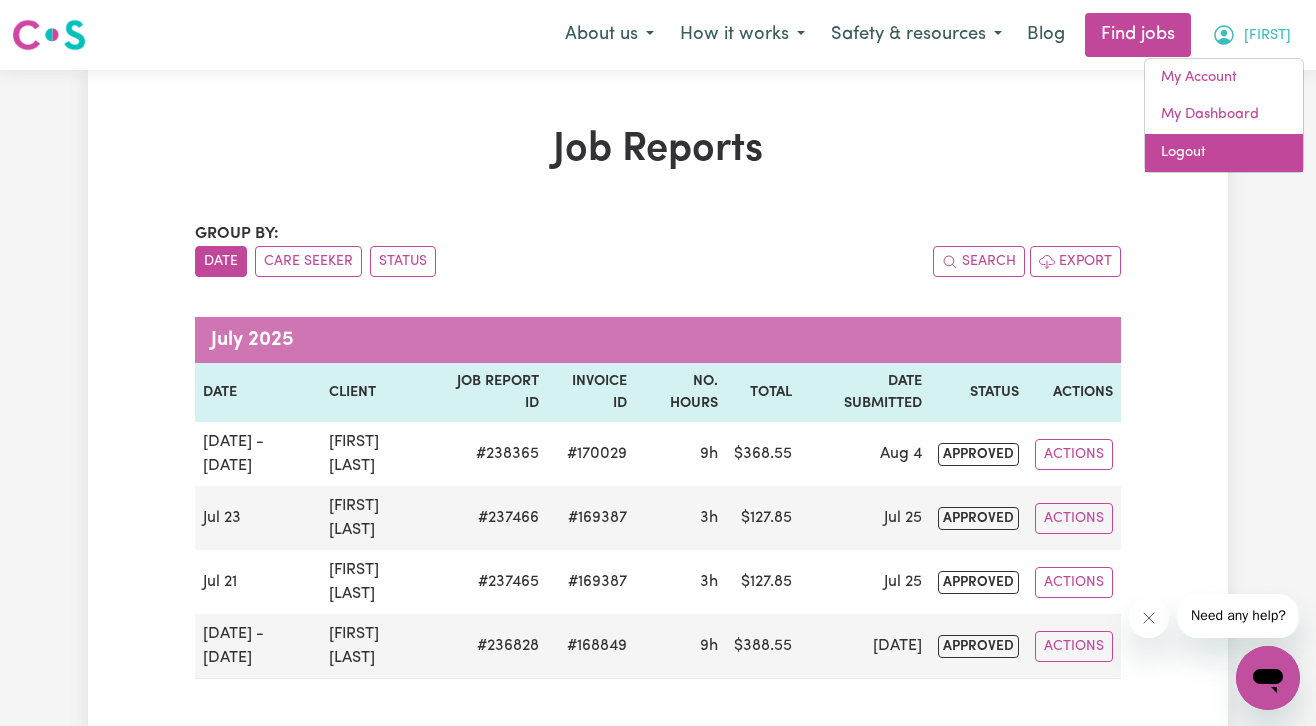 click on "Logout" at bounding box center (1224, 153) 